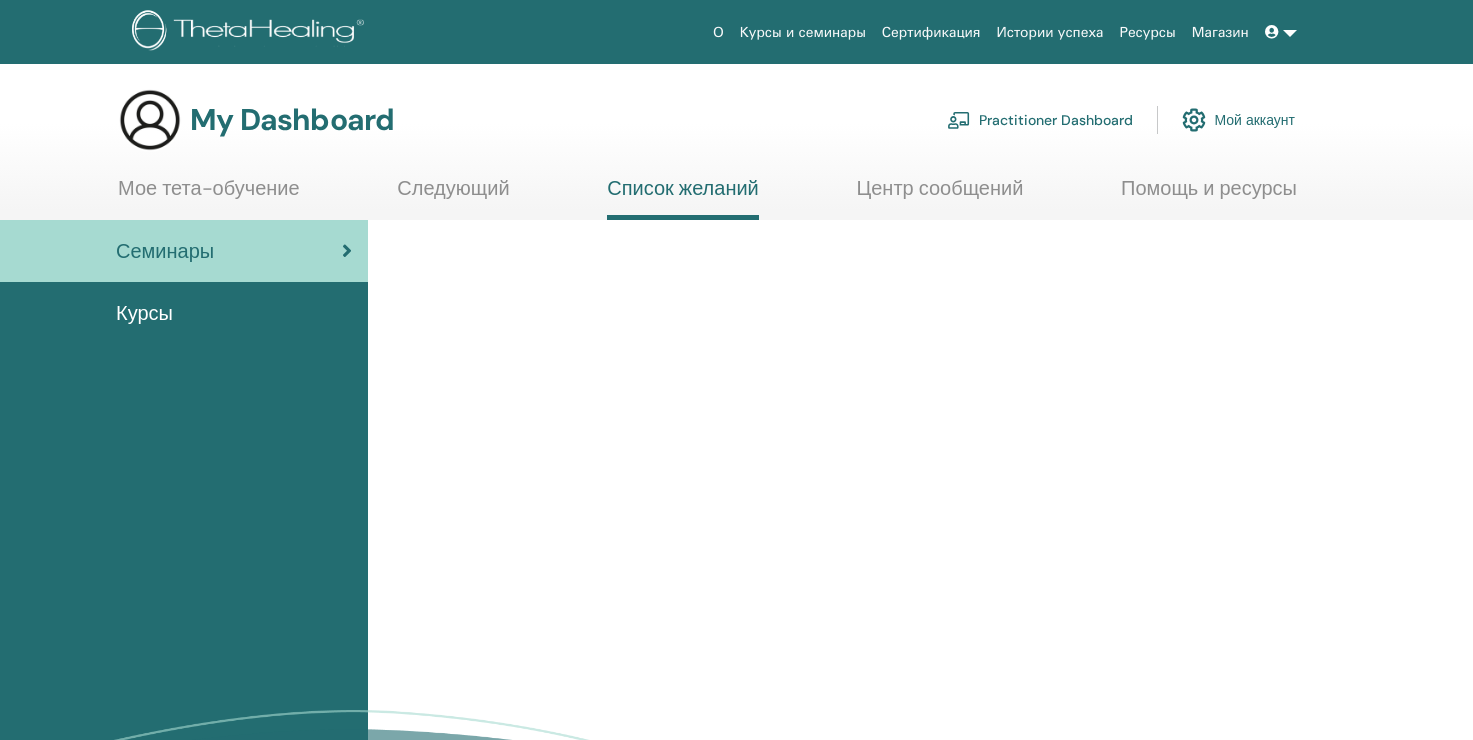 scroll, scrollTop: 0, scrollLeft: 0, axis: both 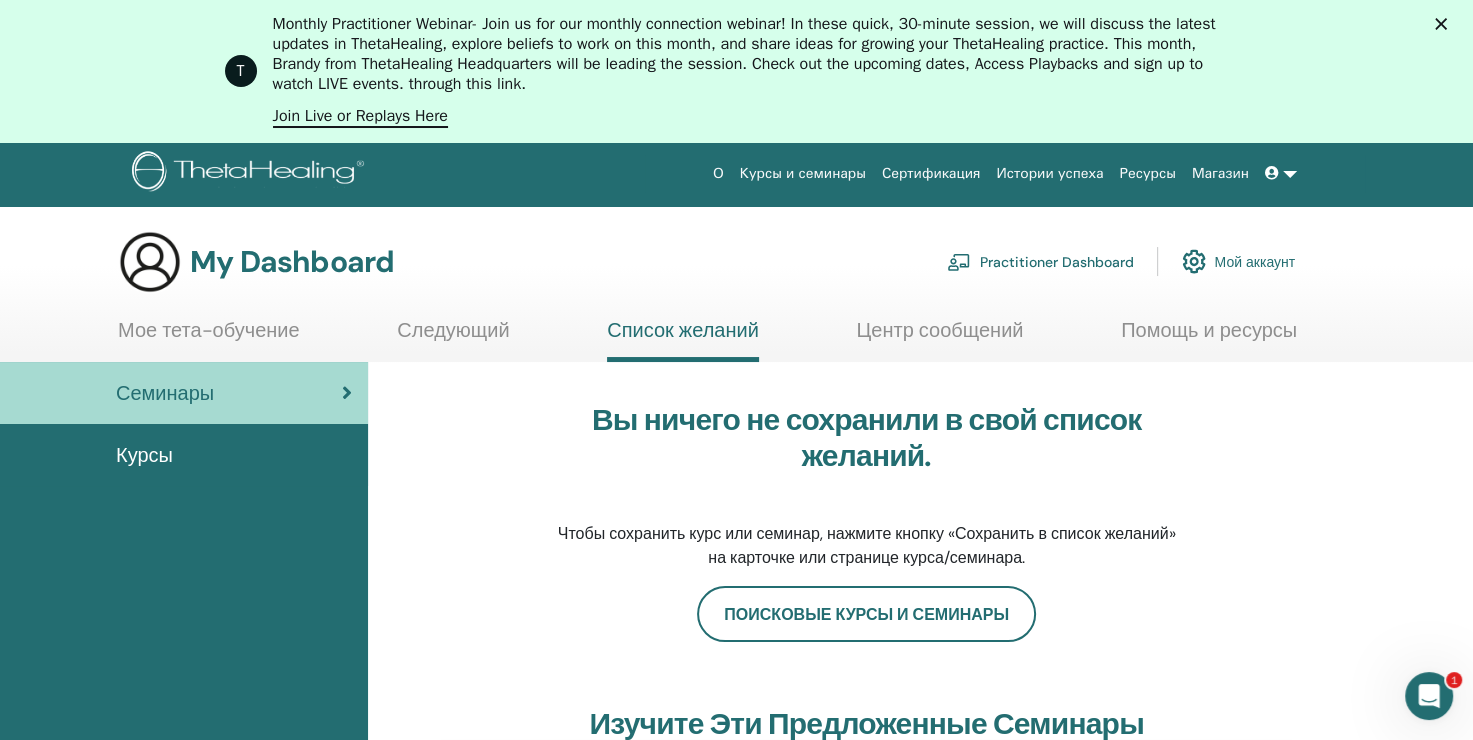 click on "Курсы" at bounding box center (184, 455) 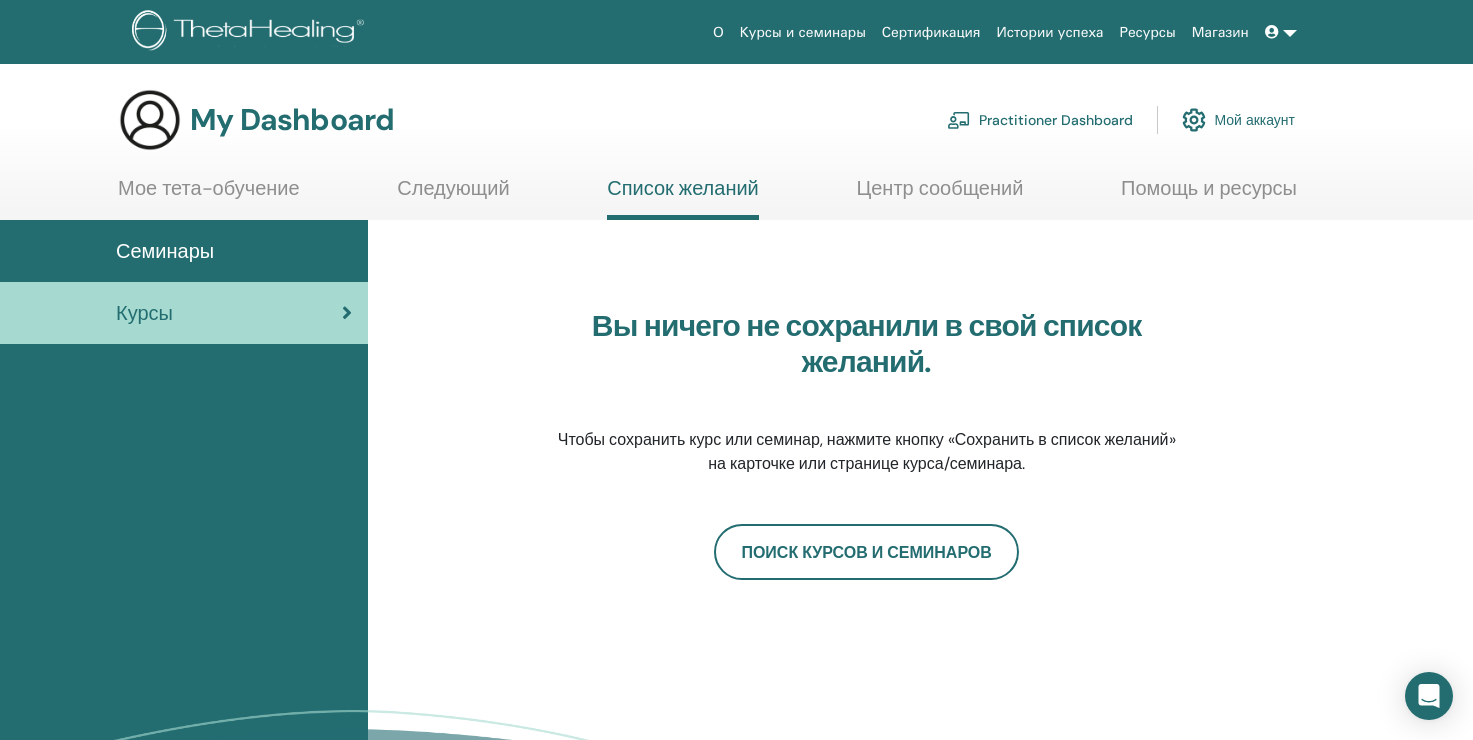 scroll, scrollTop: 0, scrollLeft: 0, axis: both 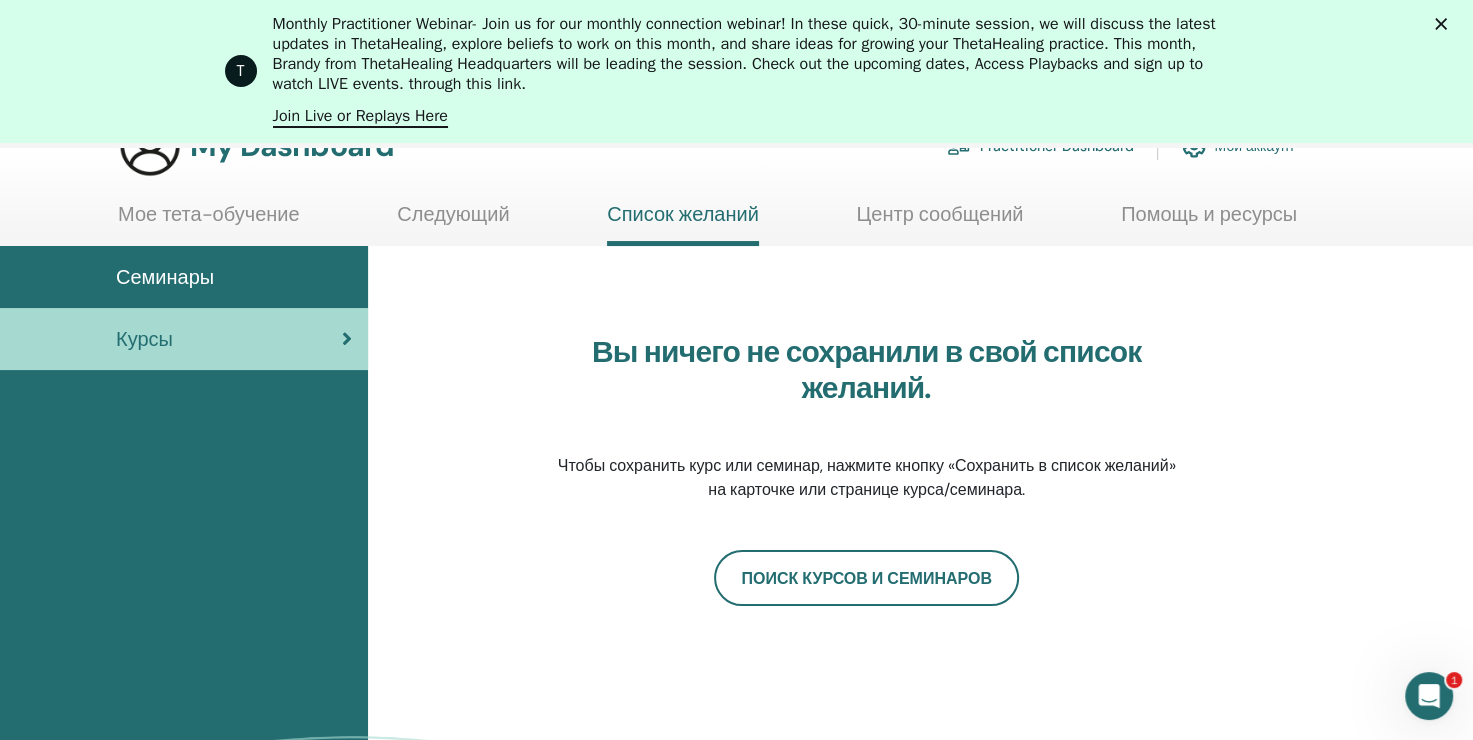 click on "Семинары" at bounding box center (184, 277) 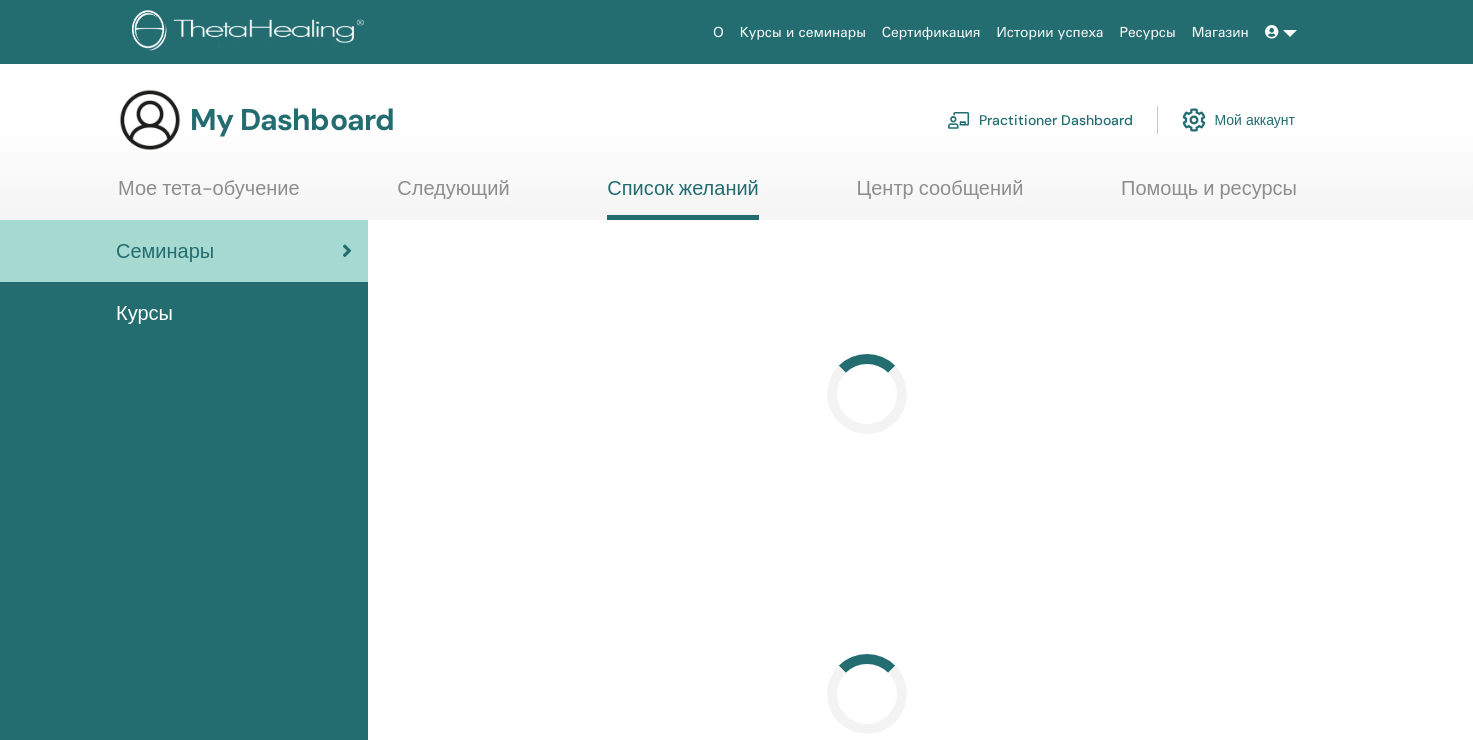 scroll, scrollTop: 0, scrollLeft: 0, axis: both 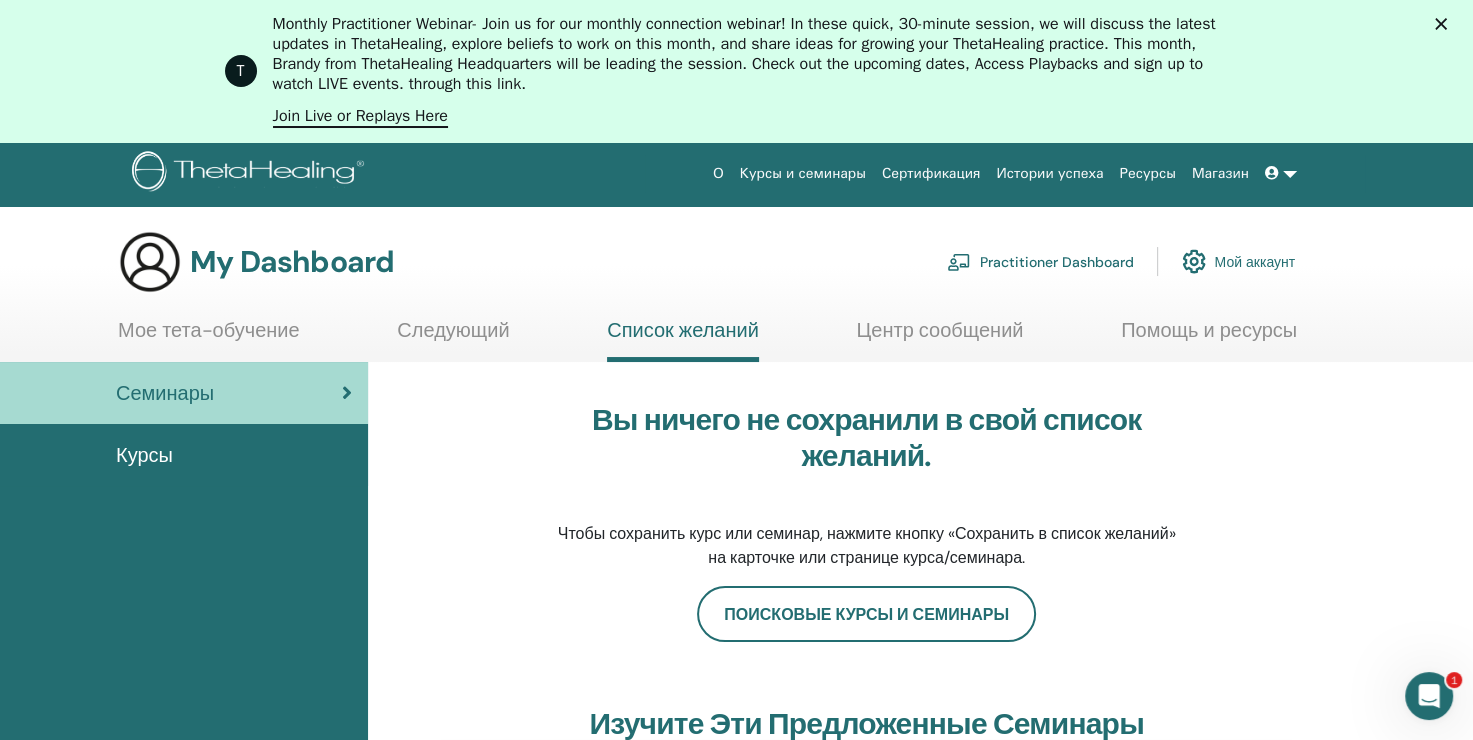 click on "Сертификация" at bounding box center [931, 173] 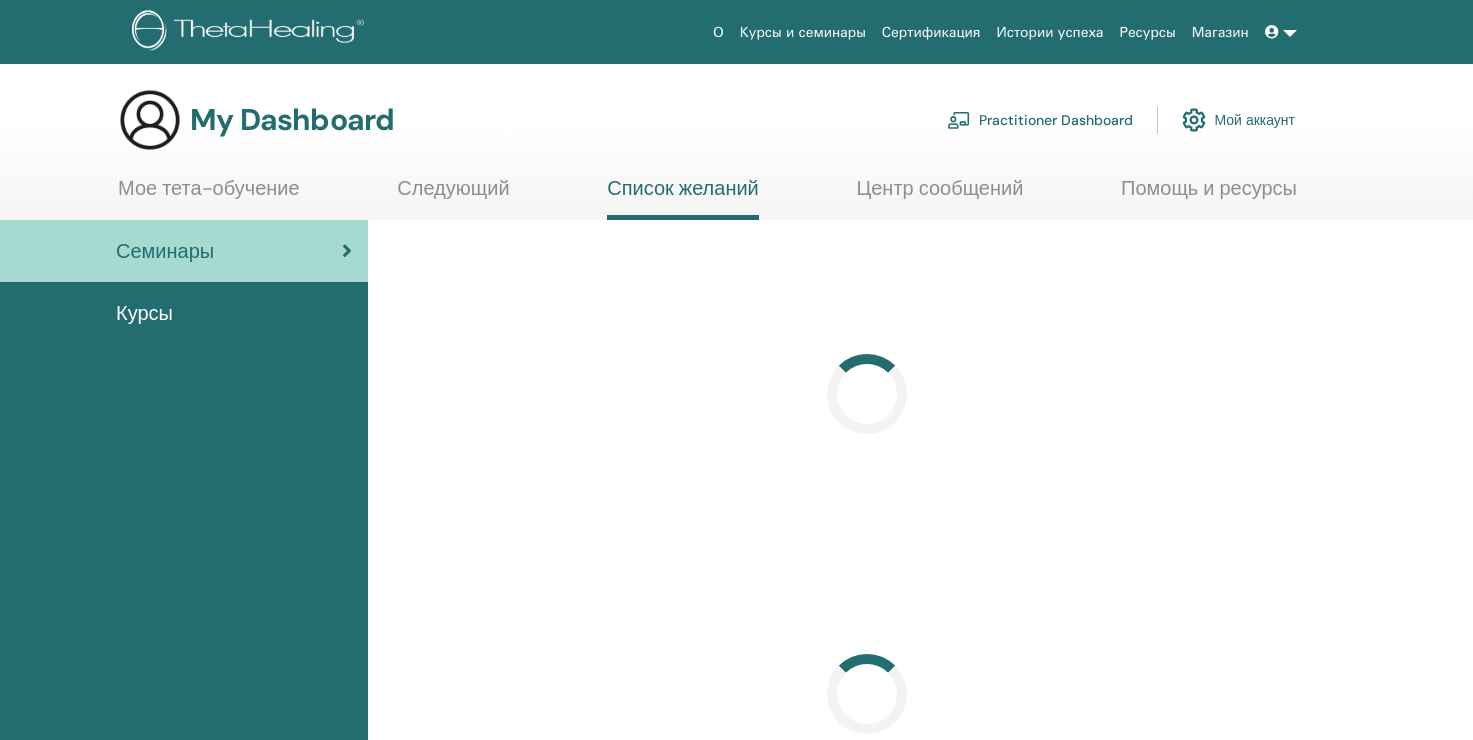 scroll, scrollTop: 0, scrollLeft: 0, axis: both 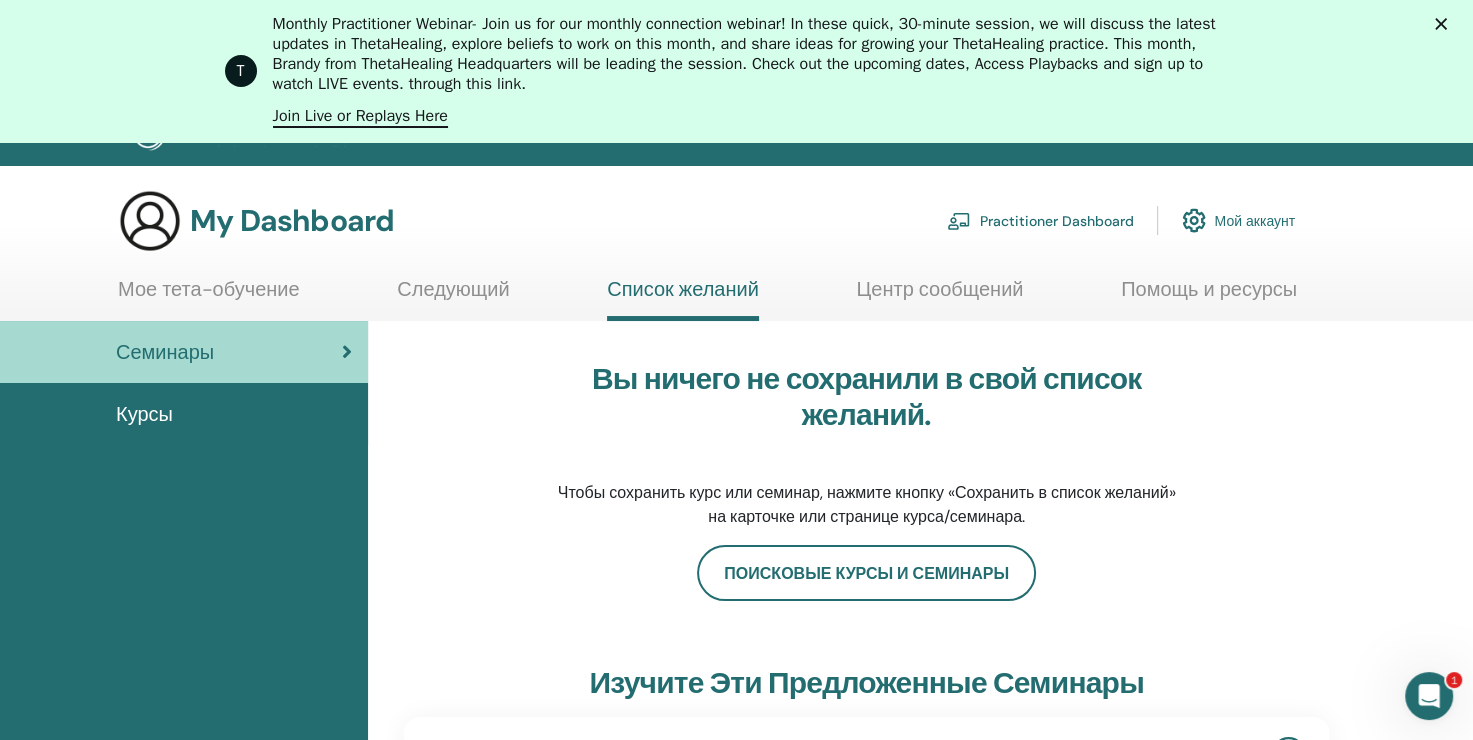 click on "Семинары" at bounding box center (184, 352) 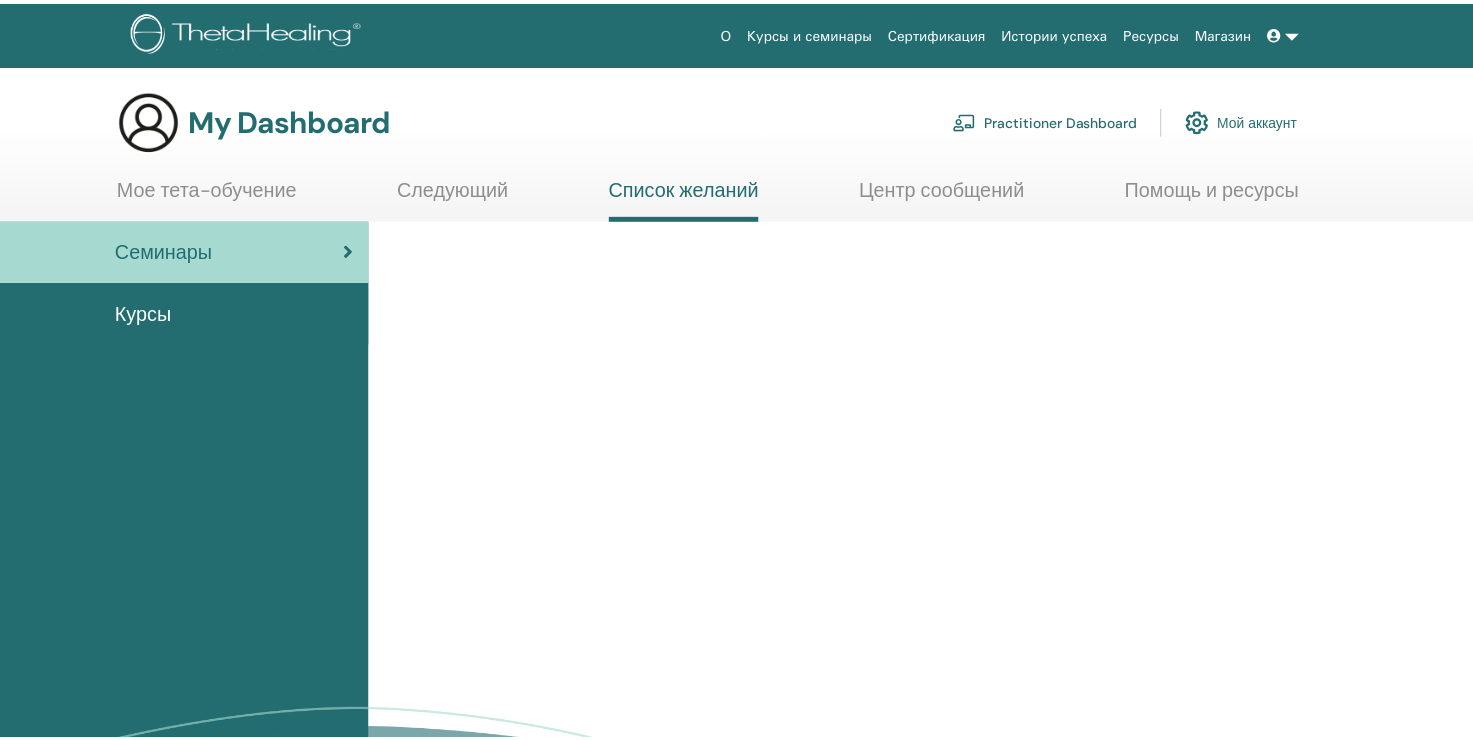 scroll, scrollTop: 0, scrollLeft: 0, axis: both 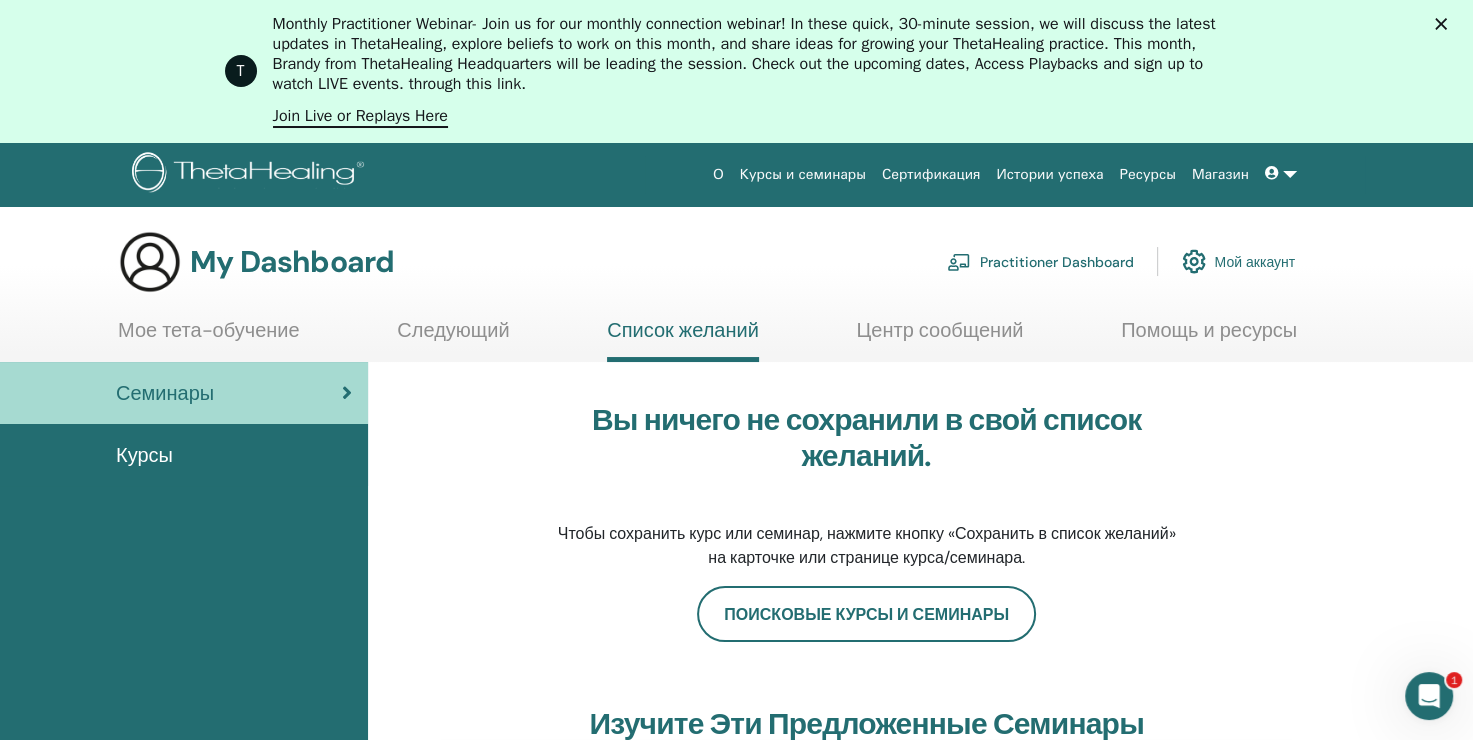 click at bounding box center [1272, 173] 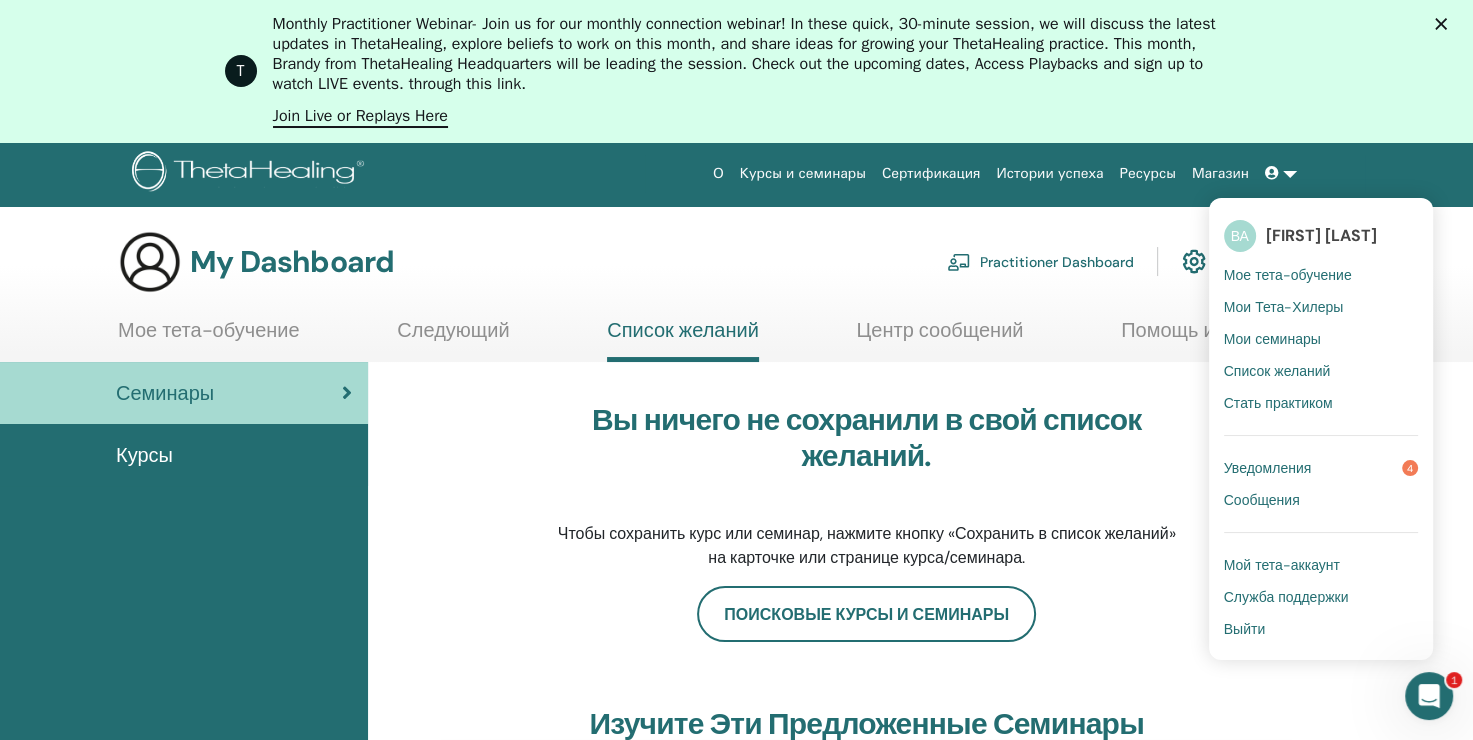 click on "Уведомления 4" at bounding box center [1321, 468] 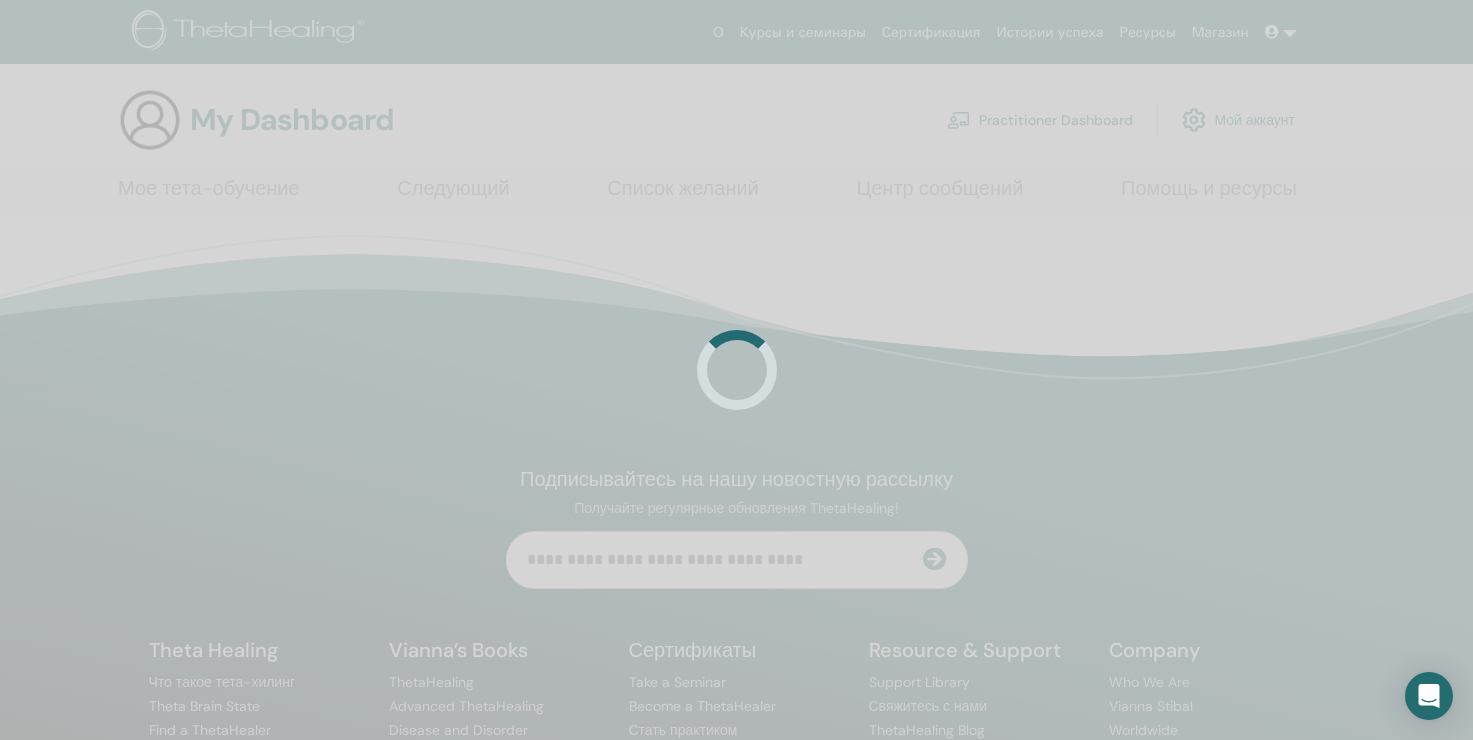 scroll, scrollTop: 0, scrollLeft: 0, axis: both 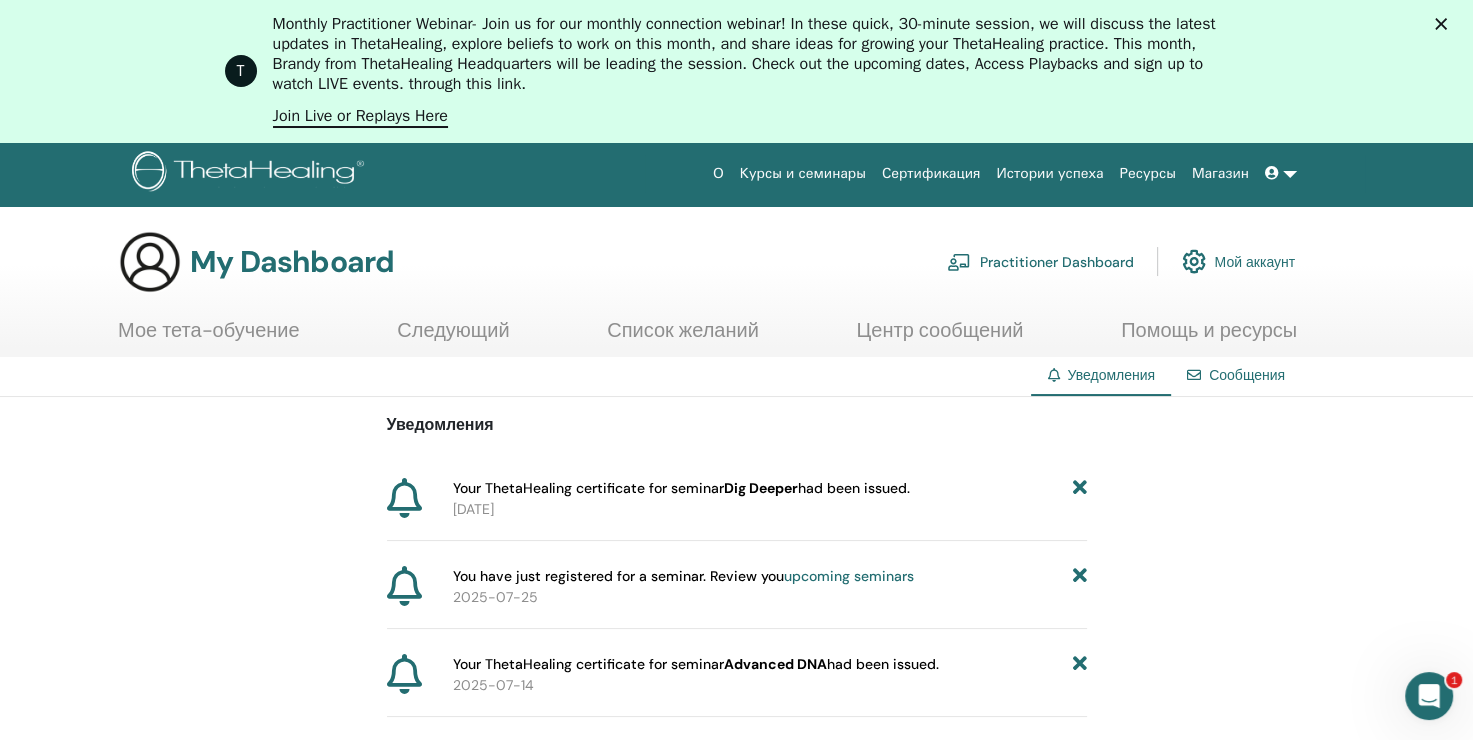 click on "2025-07-28" at bounding box center (770, 509) 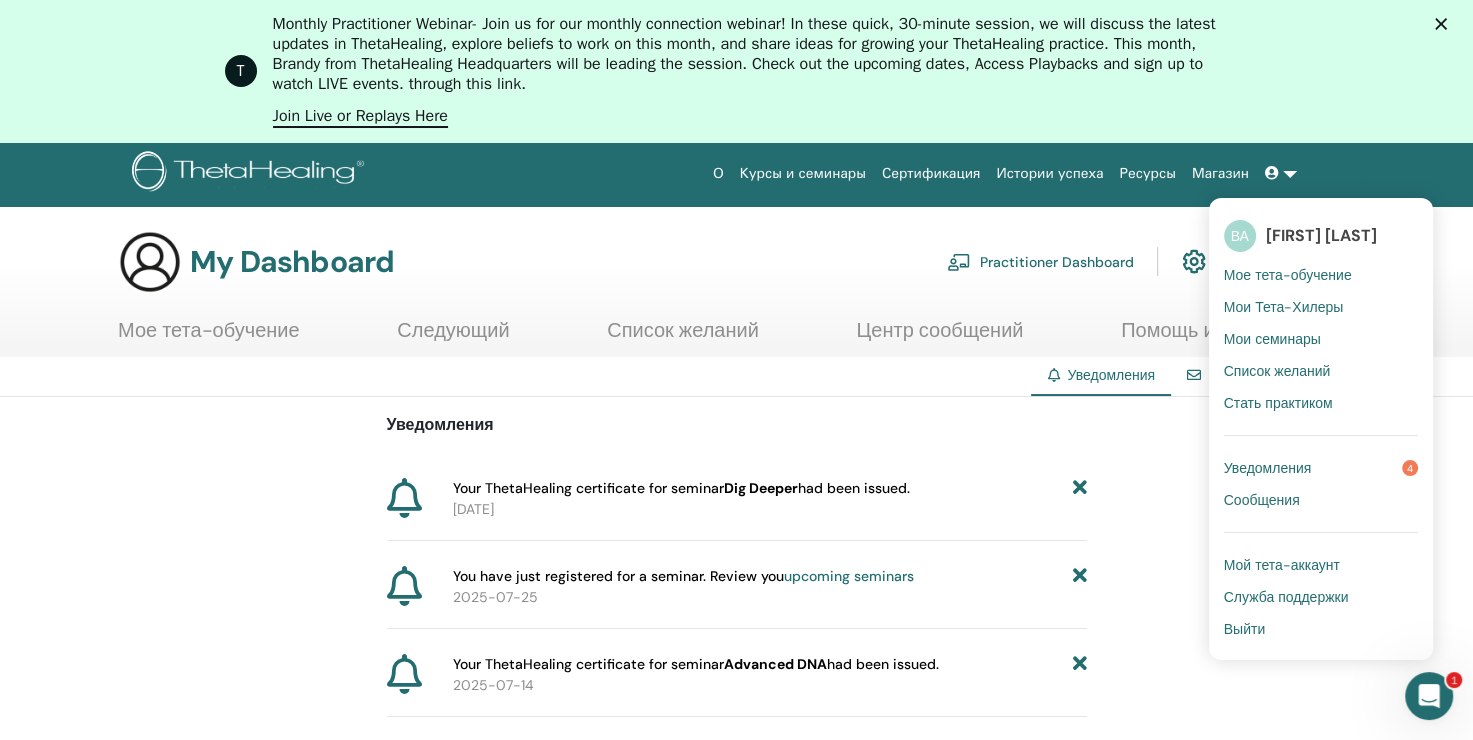 click on "My Dashboard" at bounding box center [292, 262] 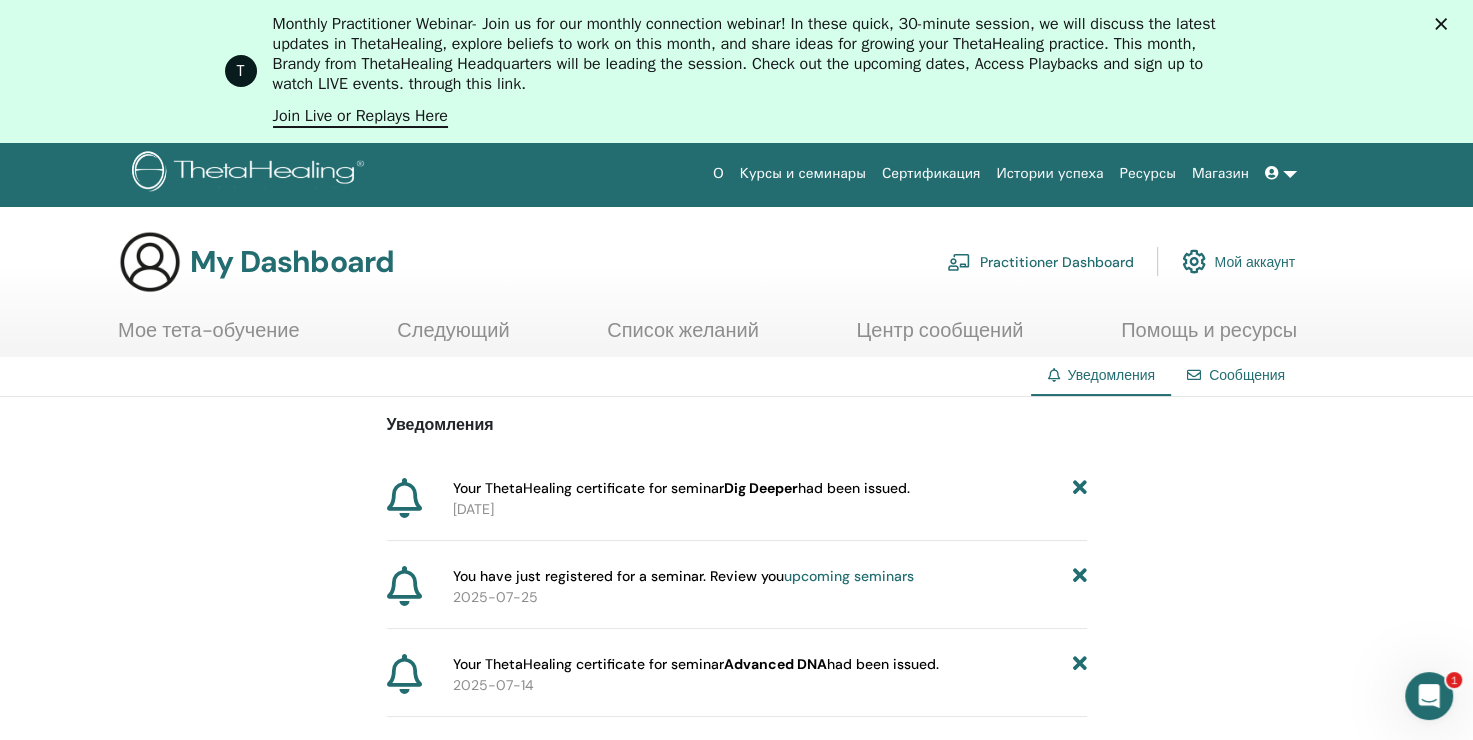drag, startPoint x: 212, startPoint y: 303, endPoint x: 226, endPoint y: 292, distance: 17.804493 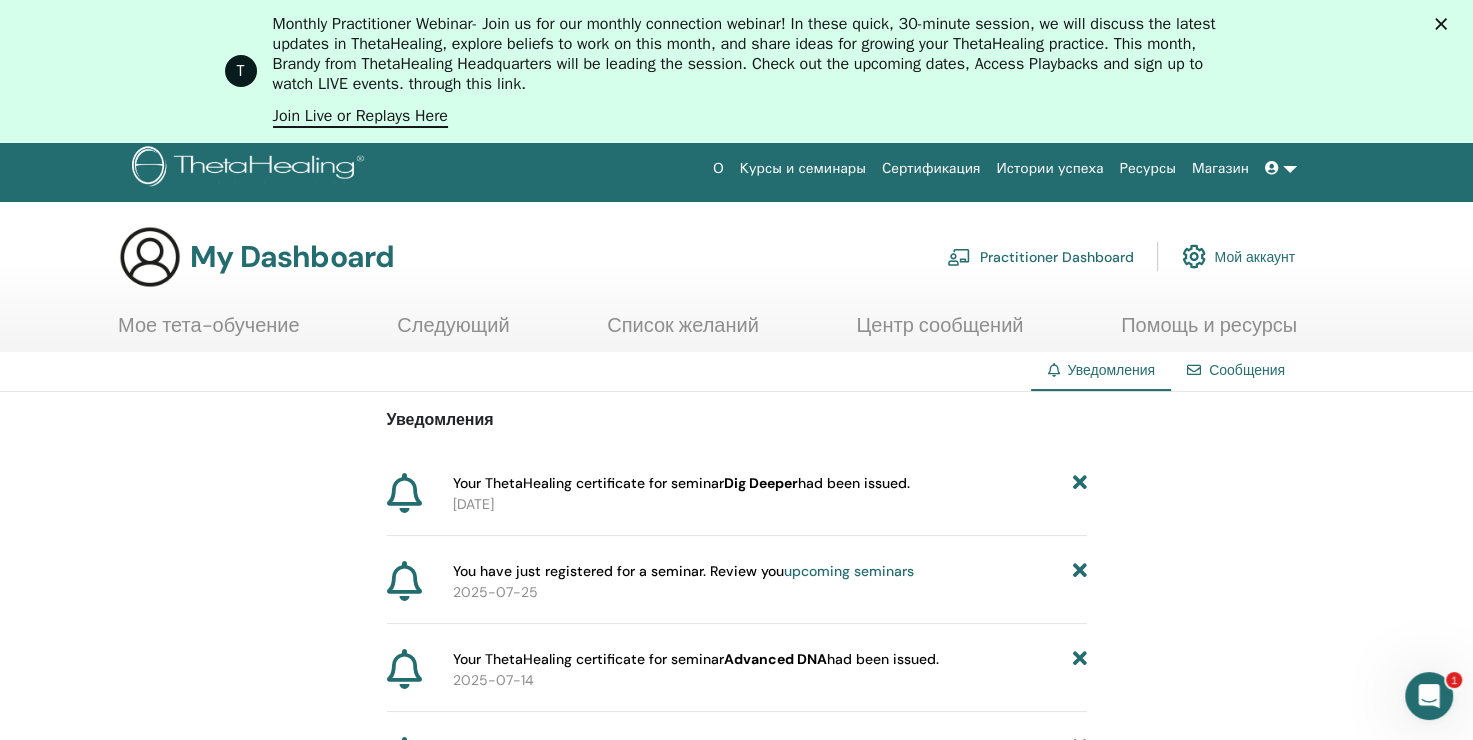 scroll, scrollTop: 0, scrollLeft: 0, axis: both 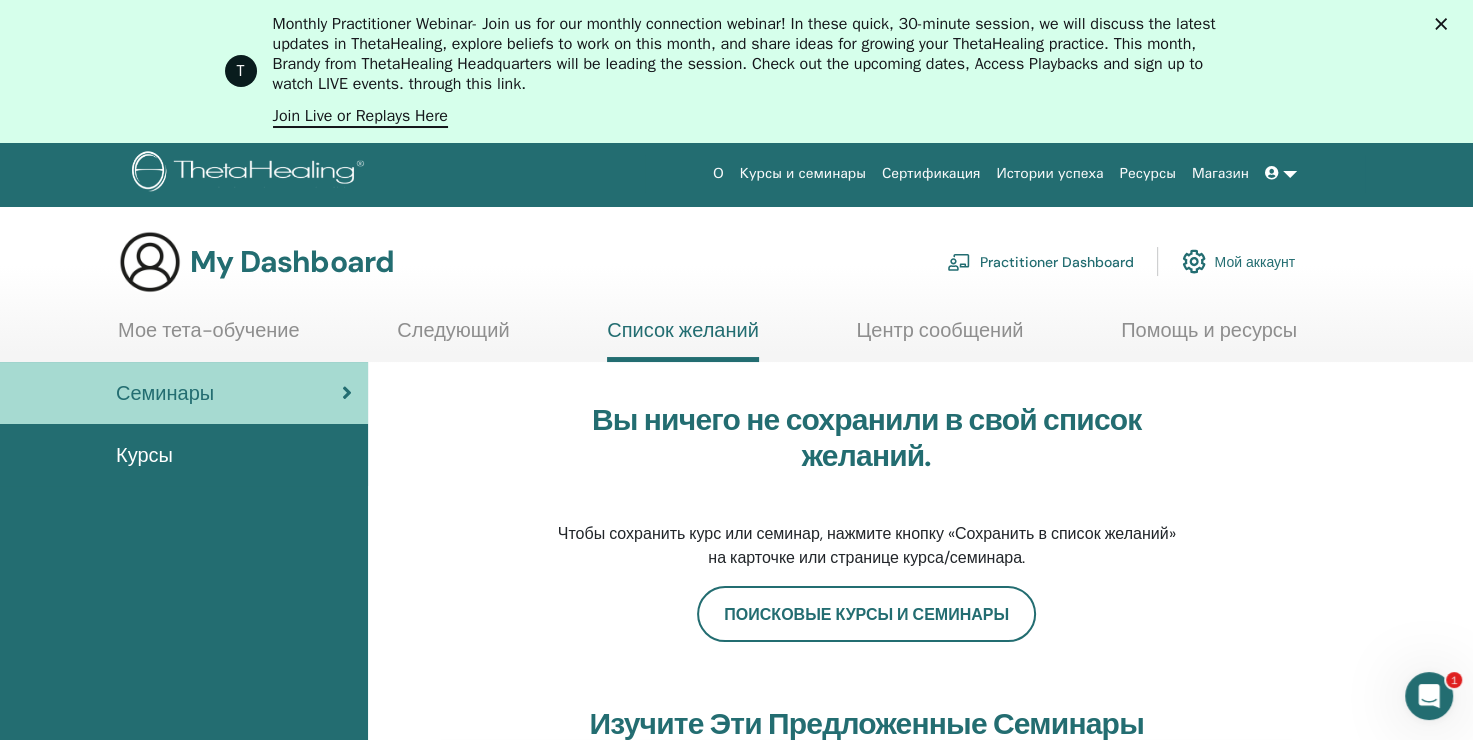 click on "Семинары" at bounding box center [184, 393] 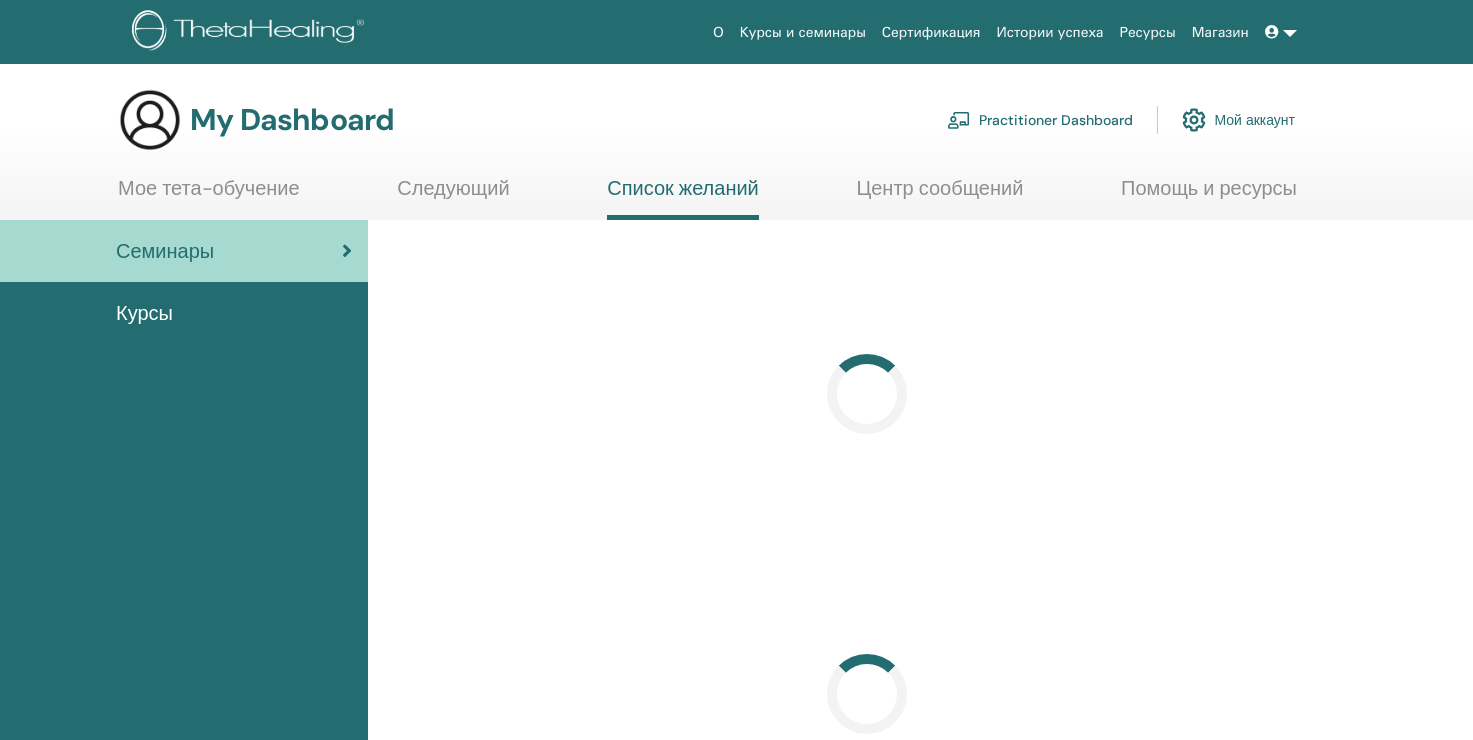 scroll, scrollTop: 0, scrollLeft: 0, axis: both 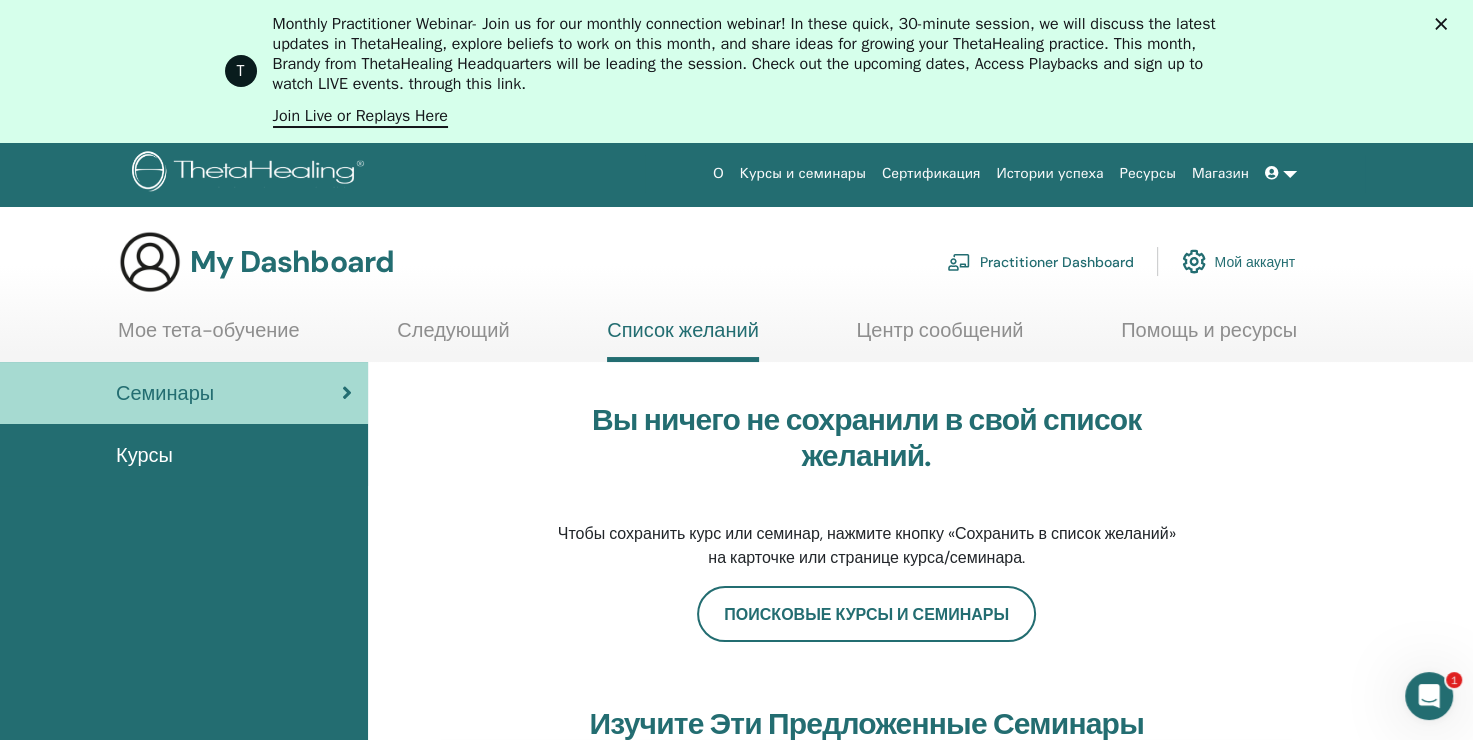 click on "Курсы" at bounding box center [184, 455] 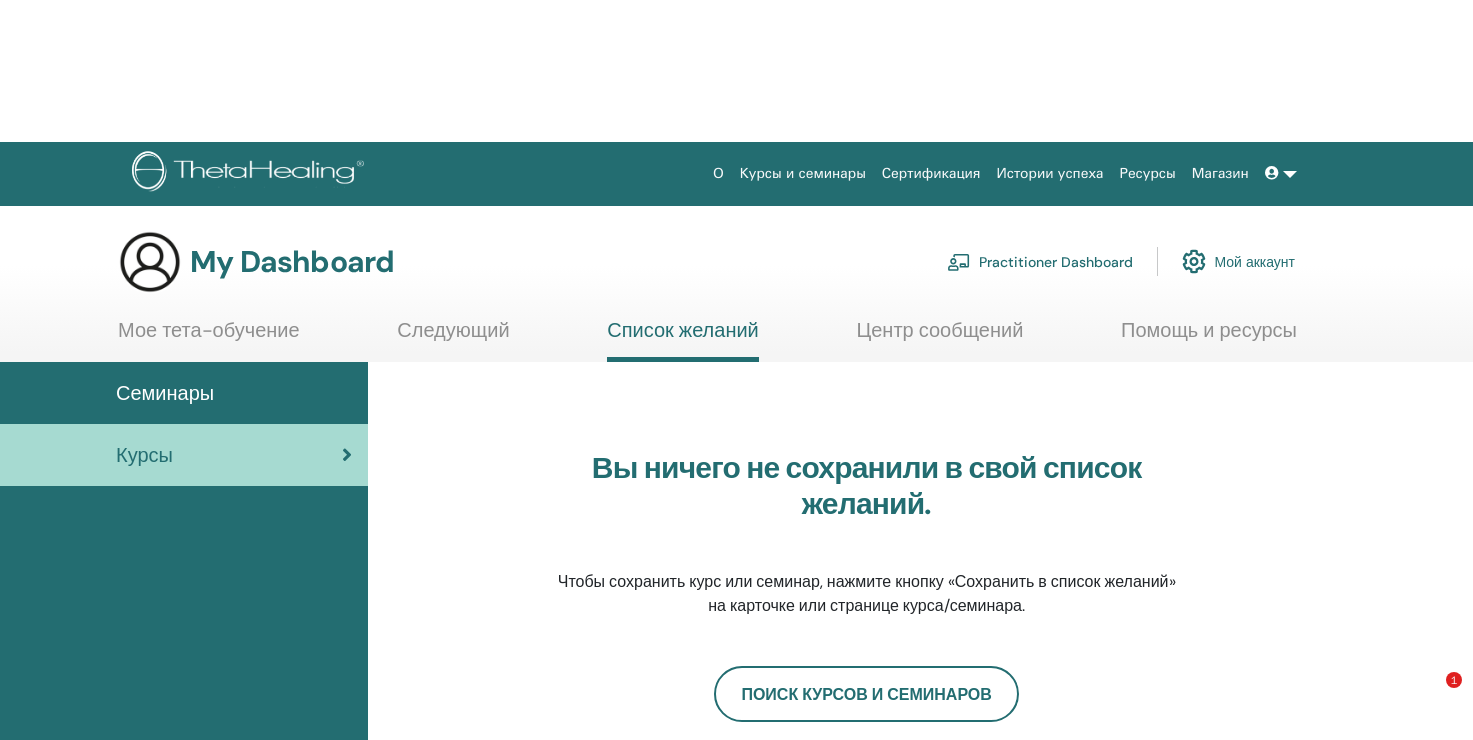 scroll, scrollTop: 0, scrollLeft: 0, axis: both 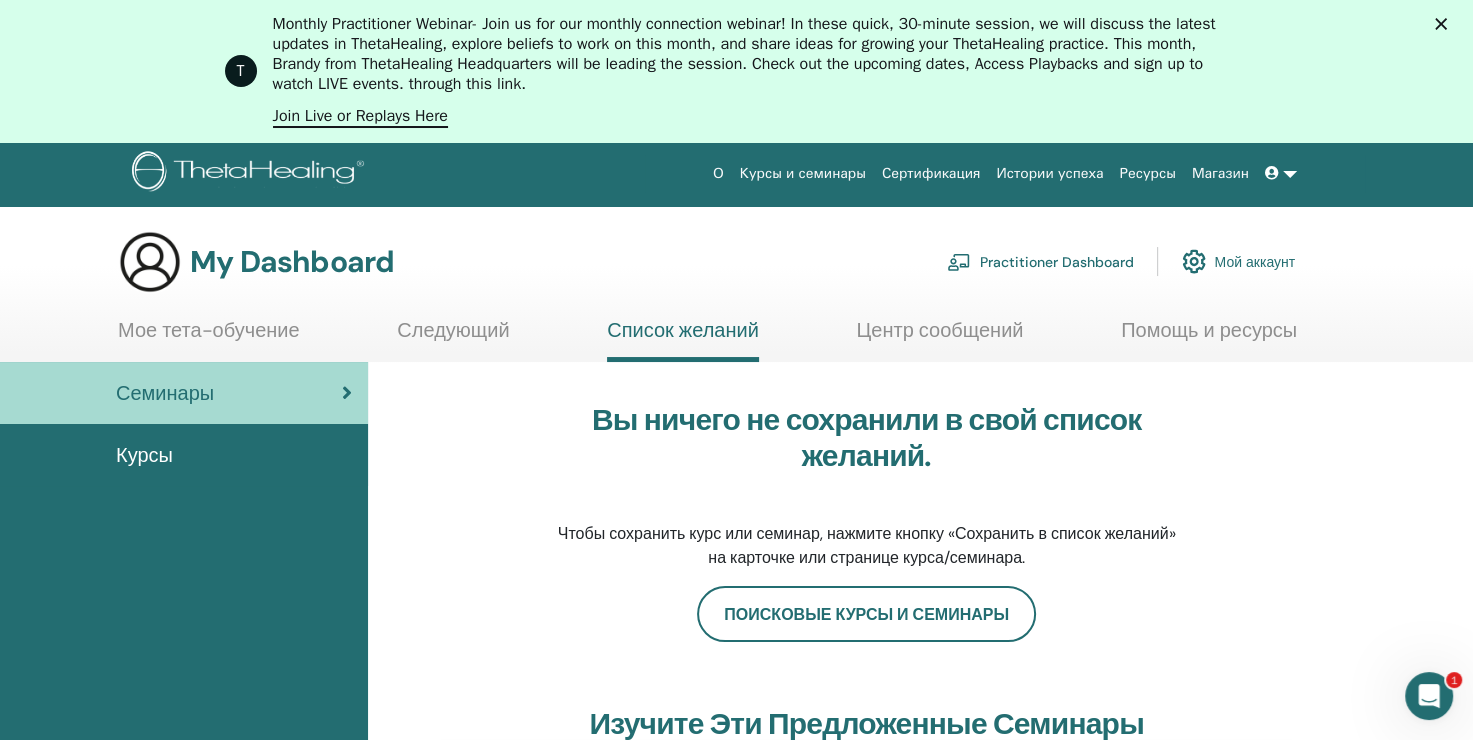 click on "Мое тета-обучение" at bounding box center [209, 337] 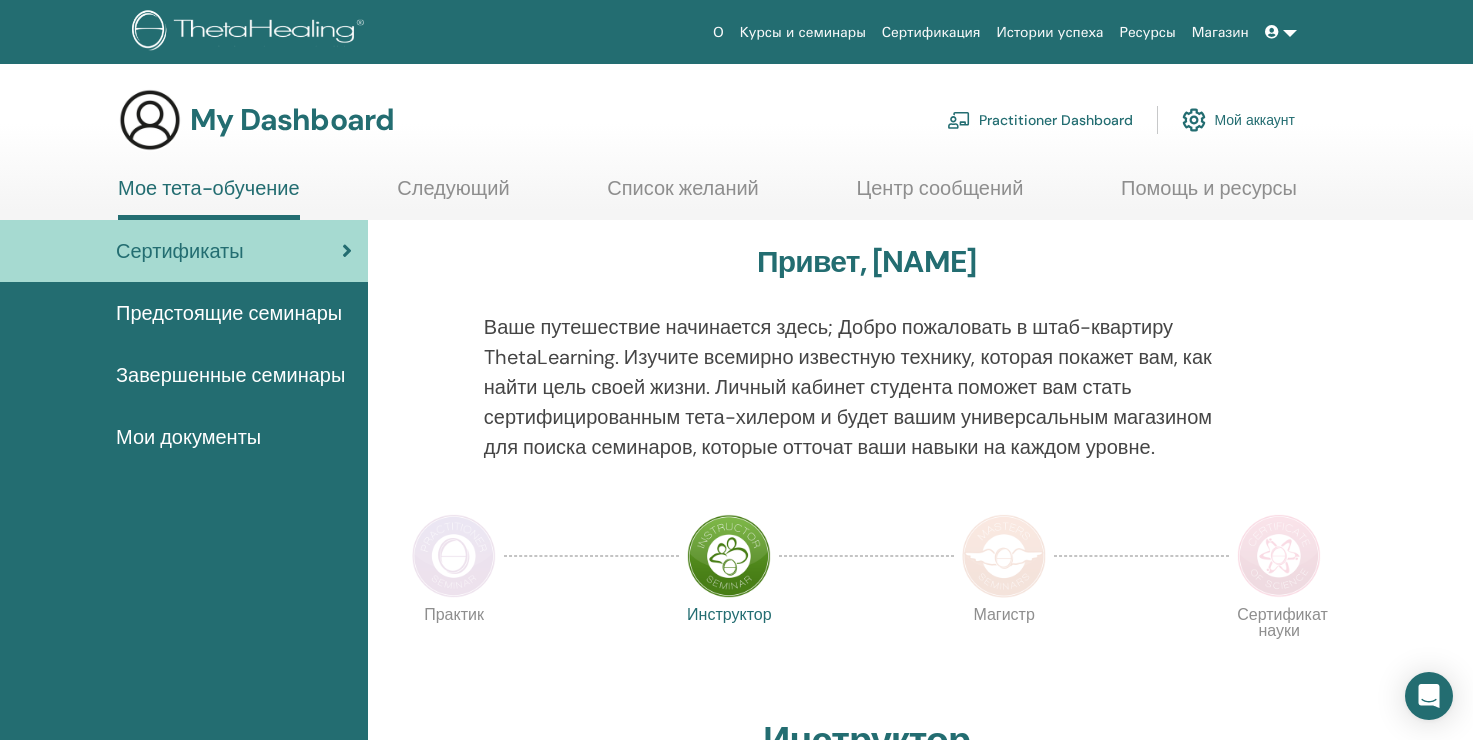 scroll, scrollTop: 0, scrollLeft: 0, axis: both 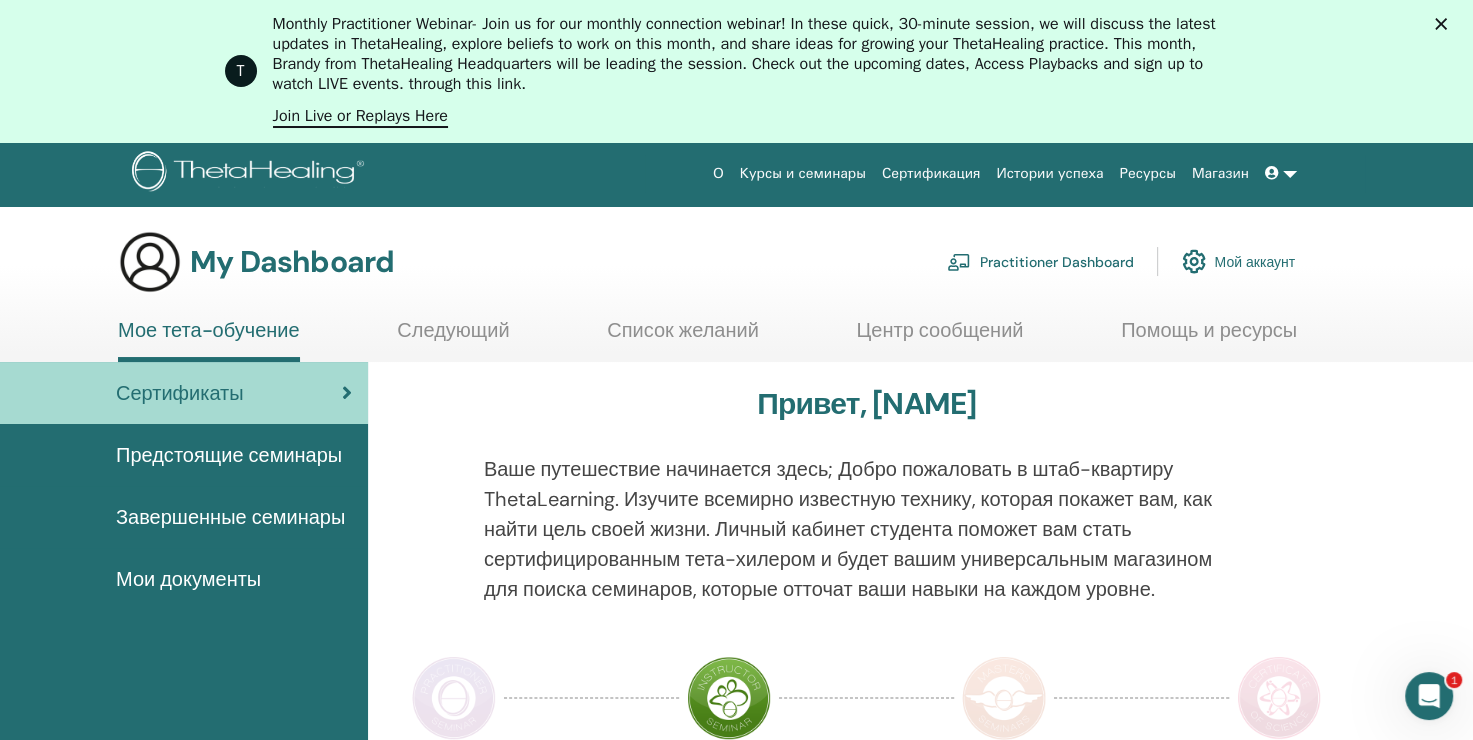 click on "Завершенные семинары" at bounding box center [230, 517] 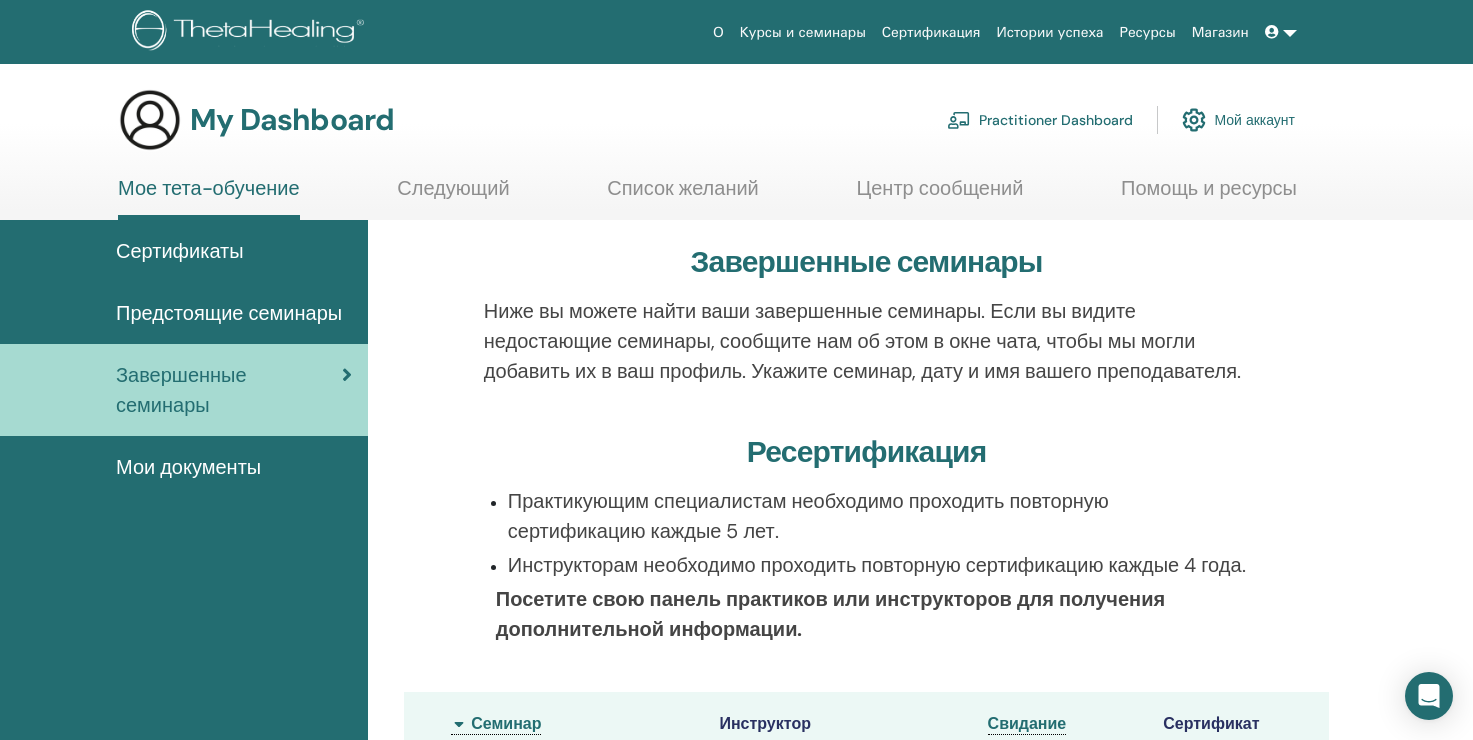 scroll, scrollTop: 0, scrollLeft: 0, axis: both 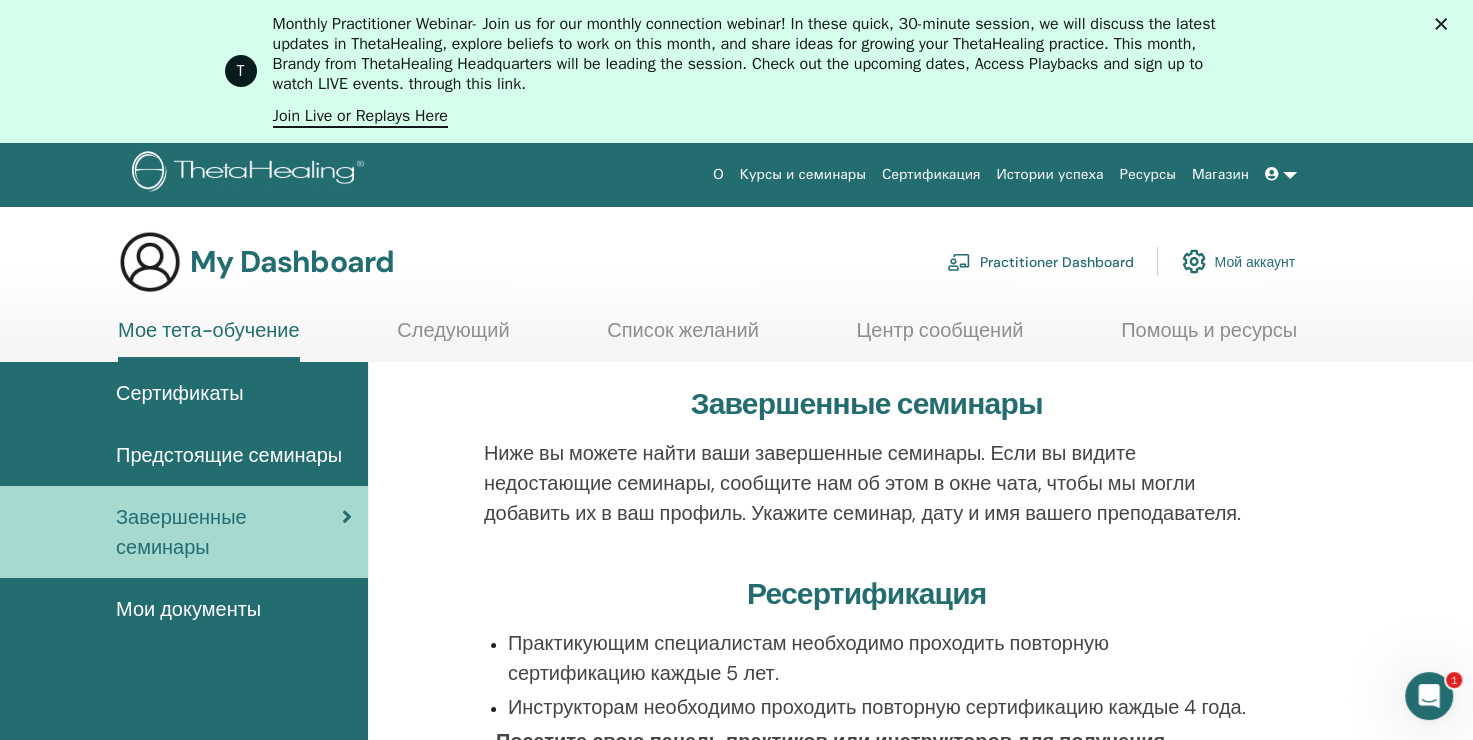 click on "Сертификаты" at bounding box center (184, 393) 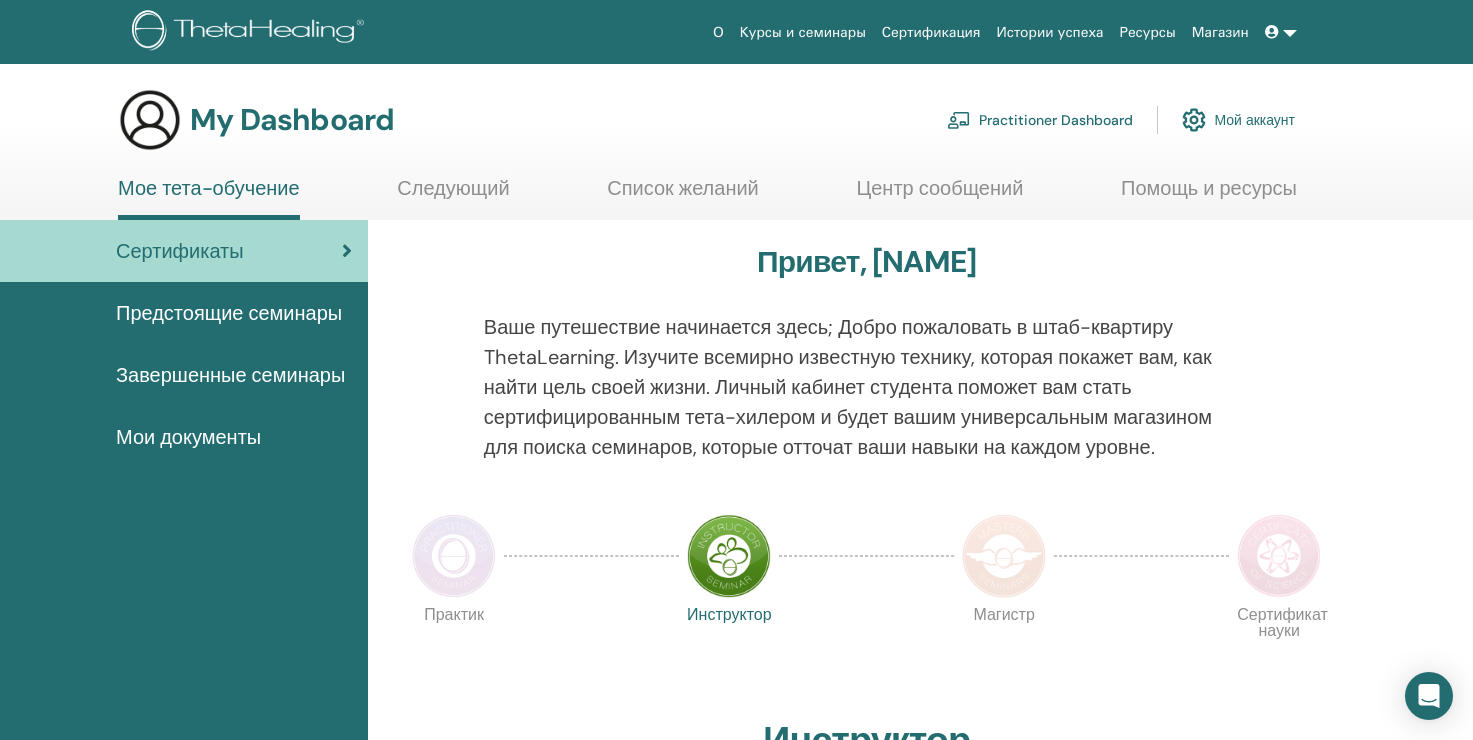 scroll, scrollTop: 0, scrollLeft: 0, axis: both 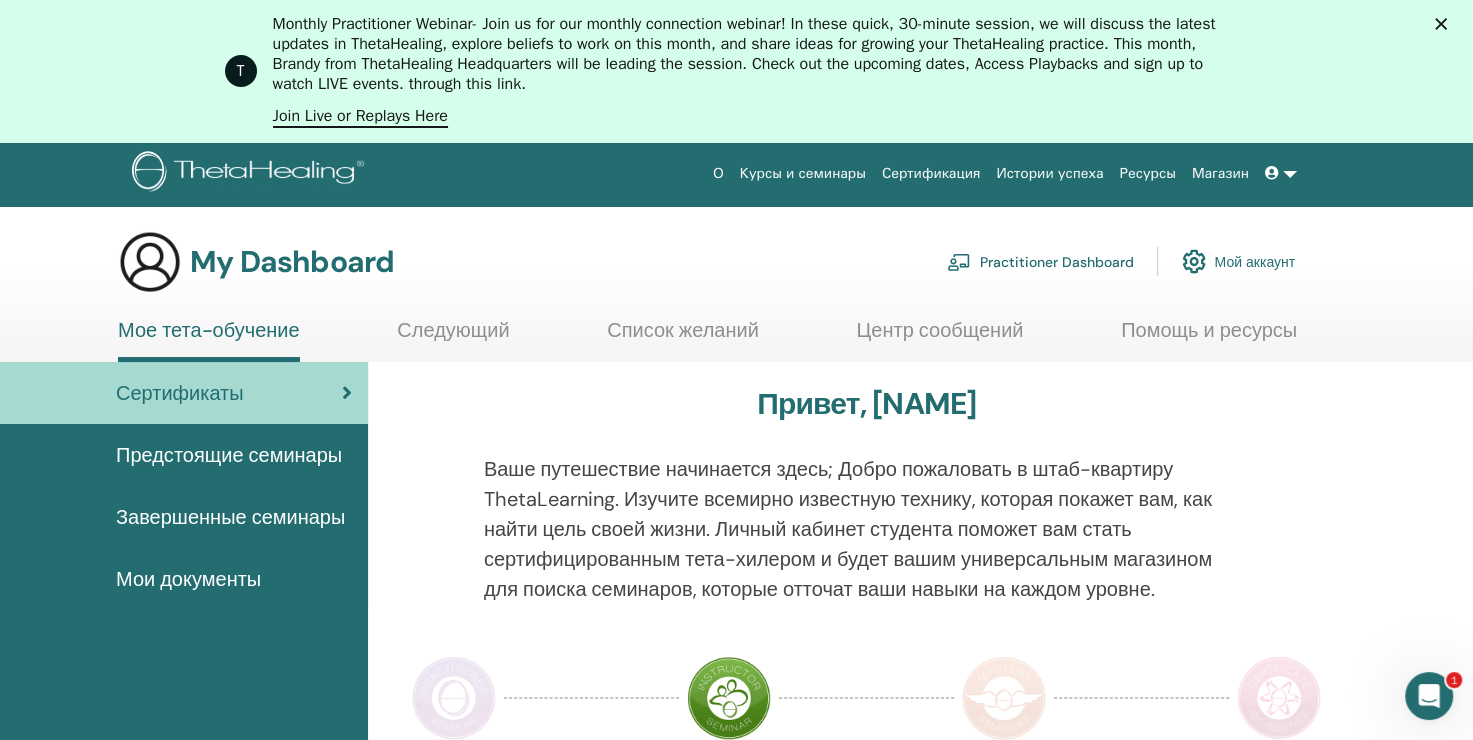click on "Сертификаты" at bounding box center (184, 393) 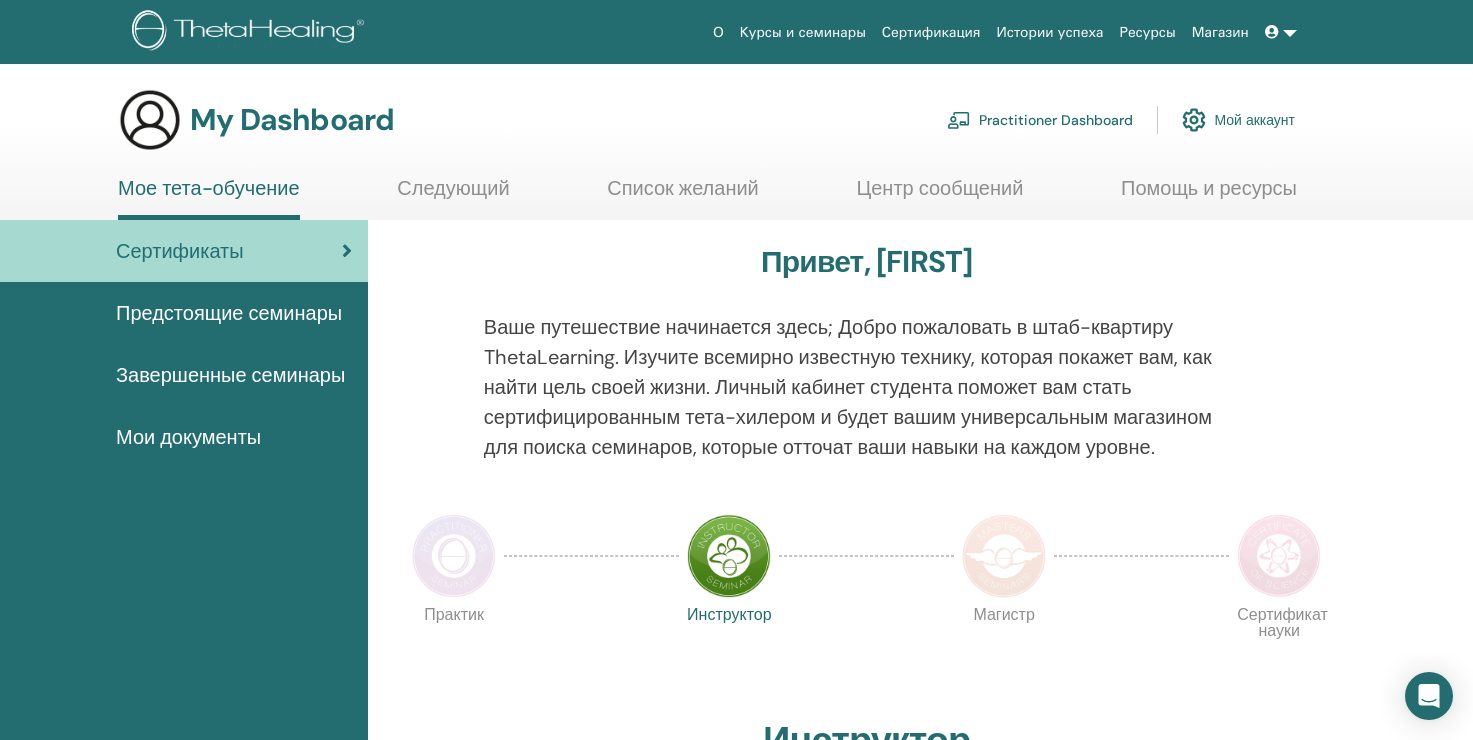 scroll, scrollTop: 0, scrollLeft: 0, axis: both 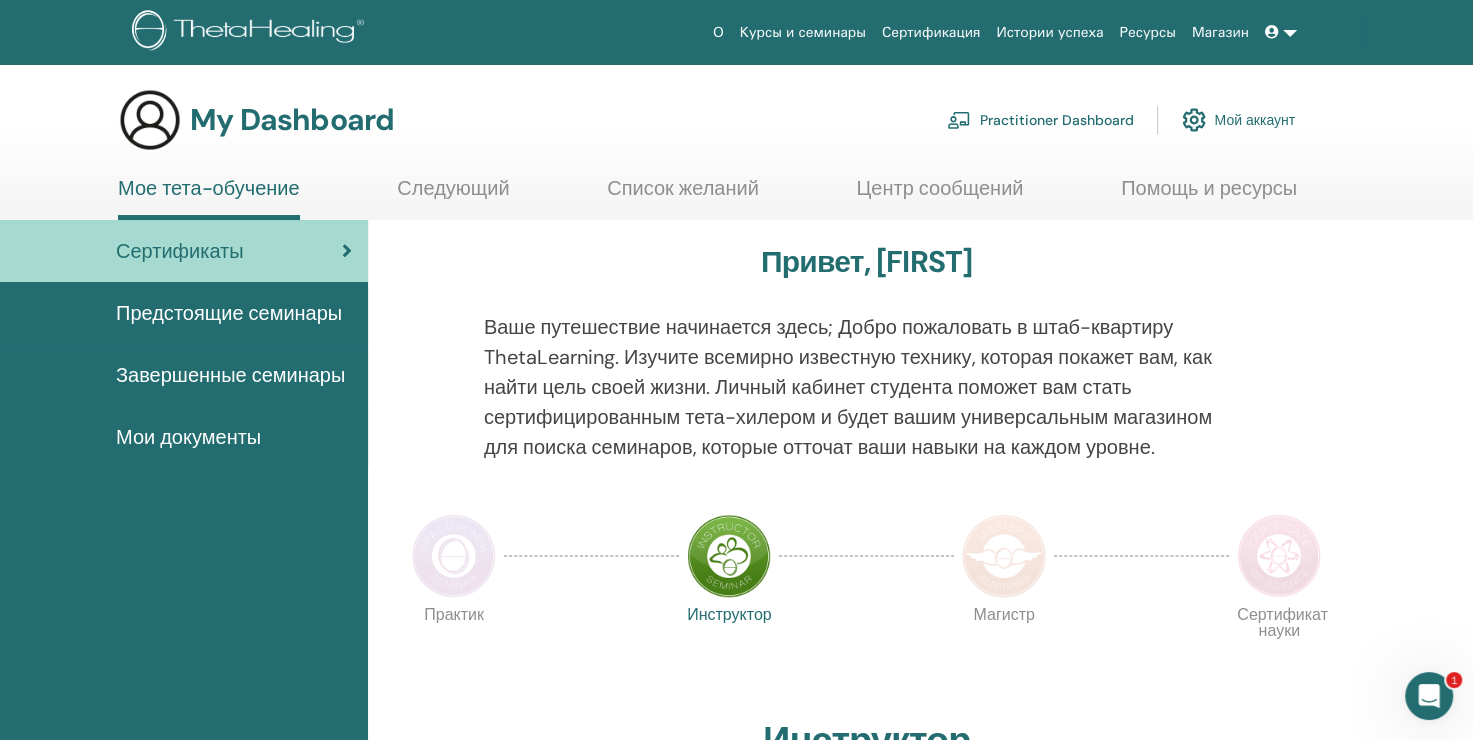 click on "Сертификаты
Предстоящие семинары
Завершенные семинары
Мои документы" at bounding box center (184, 344) 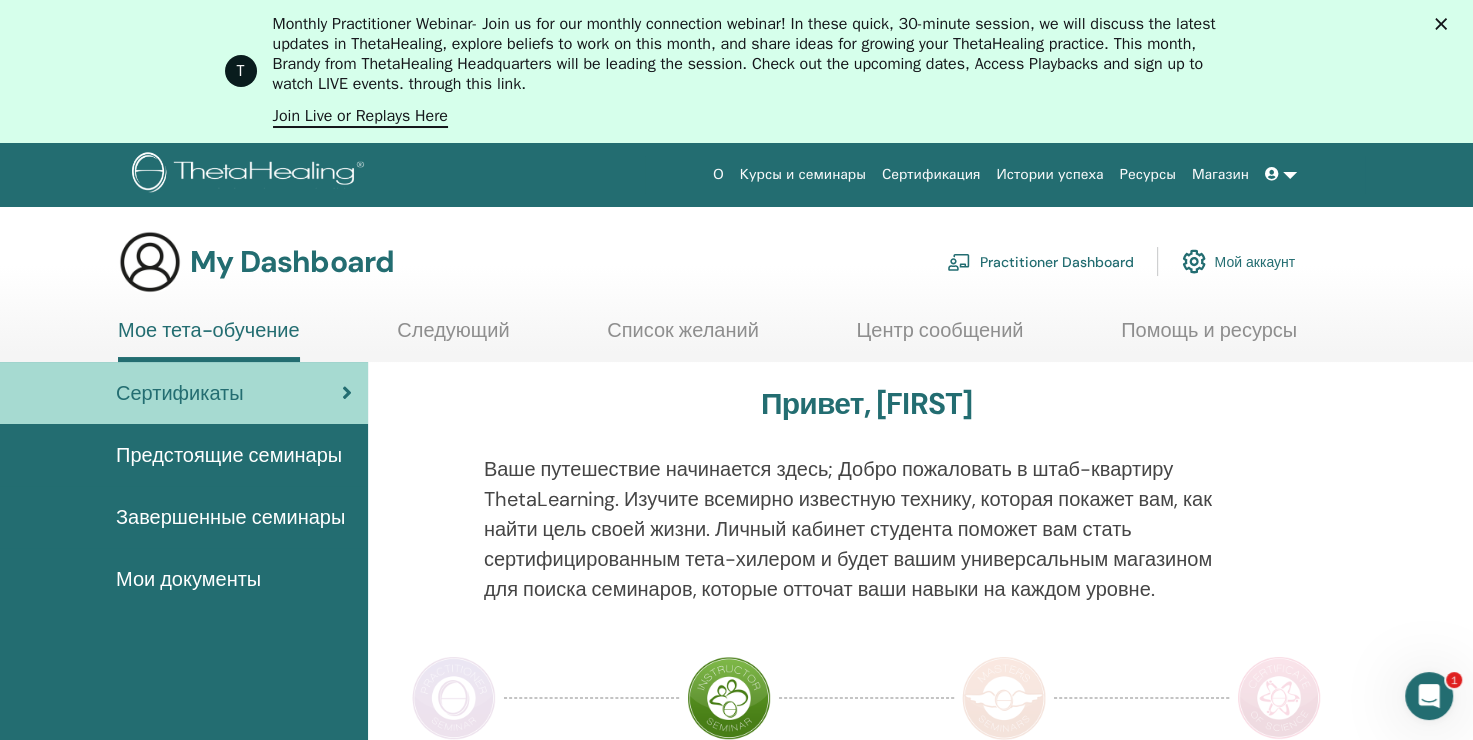 click on "Мои документы" at bounding box center (188, 579) 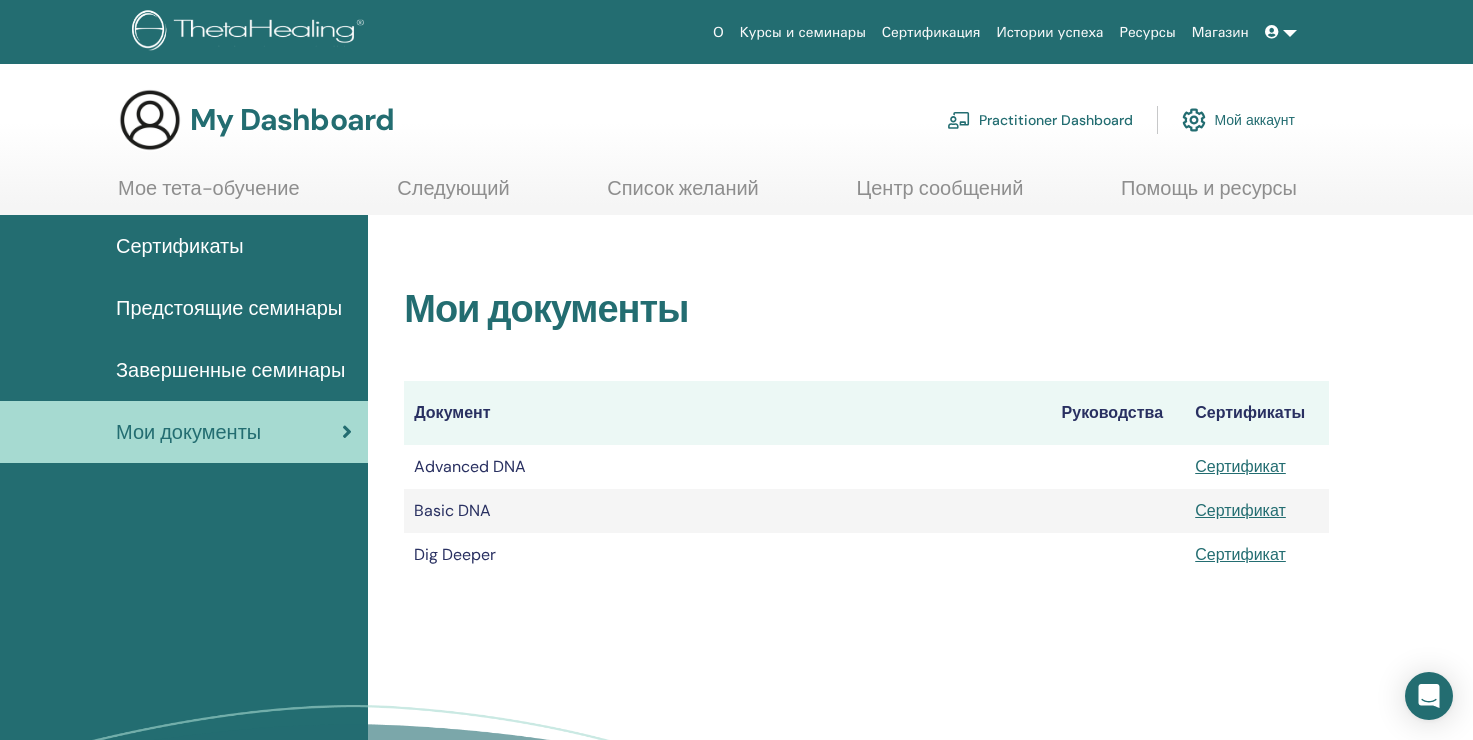 scroll, scrollTop: 0, scrollLeft: 0, axis: both 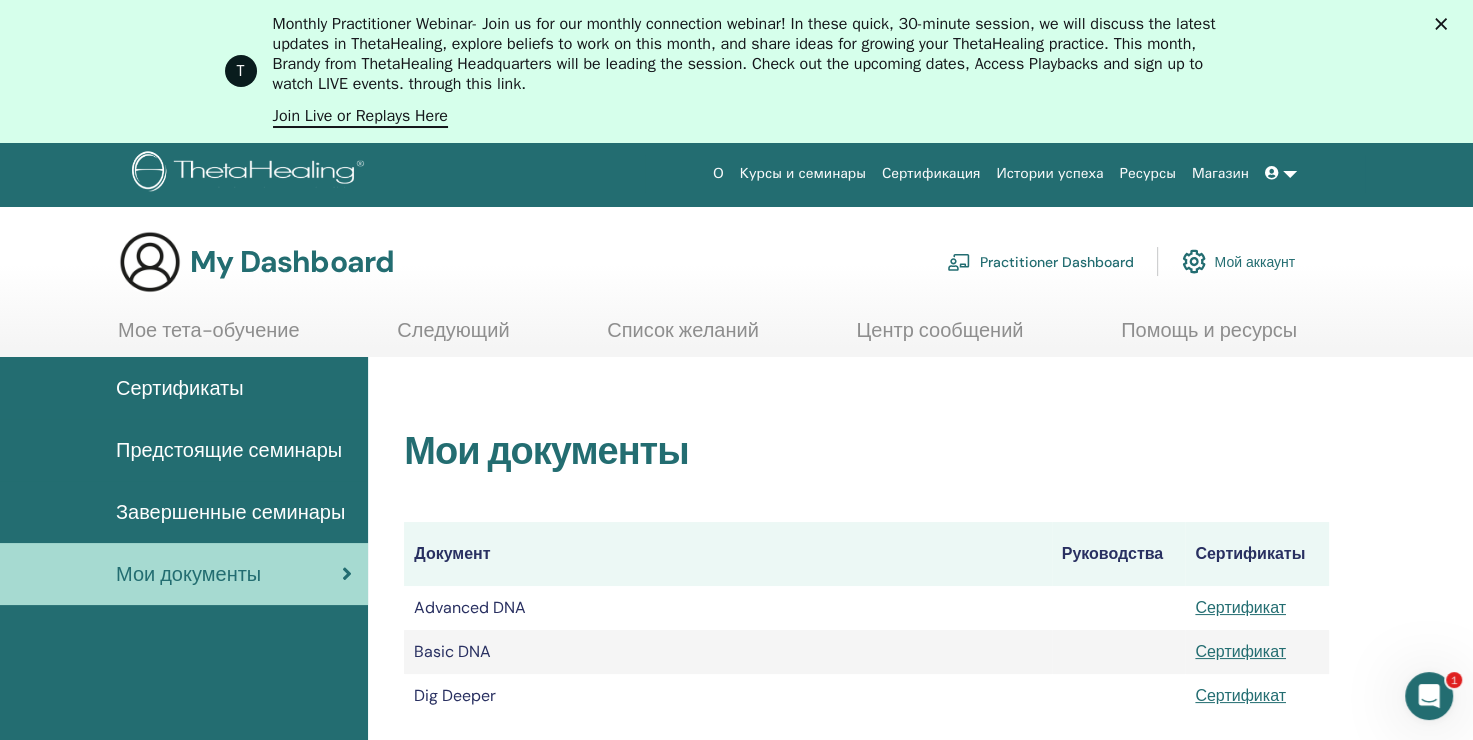 click on "Документ" at bounding box center [727, 554] 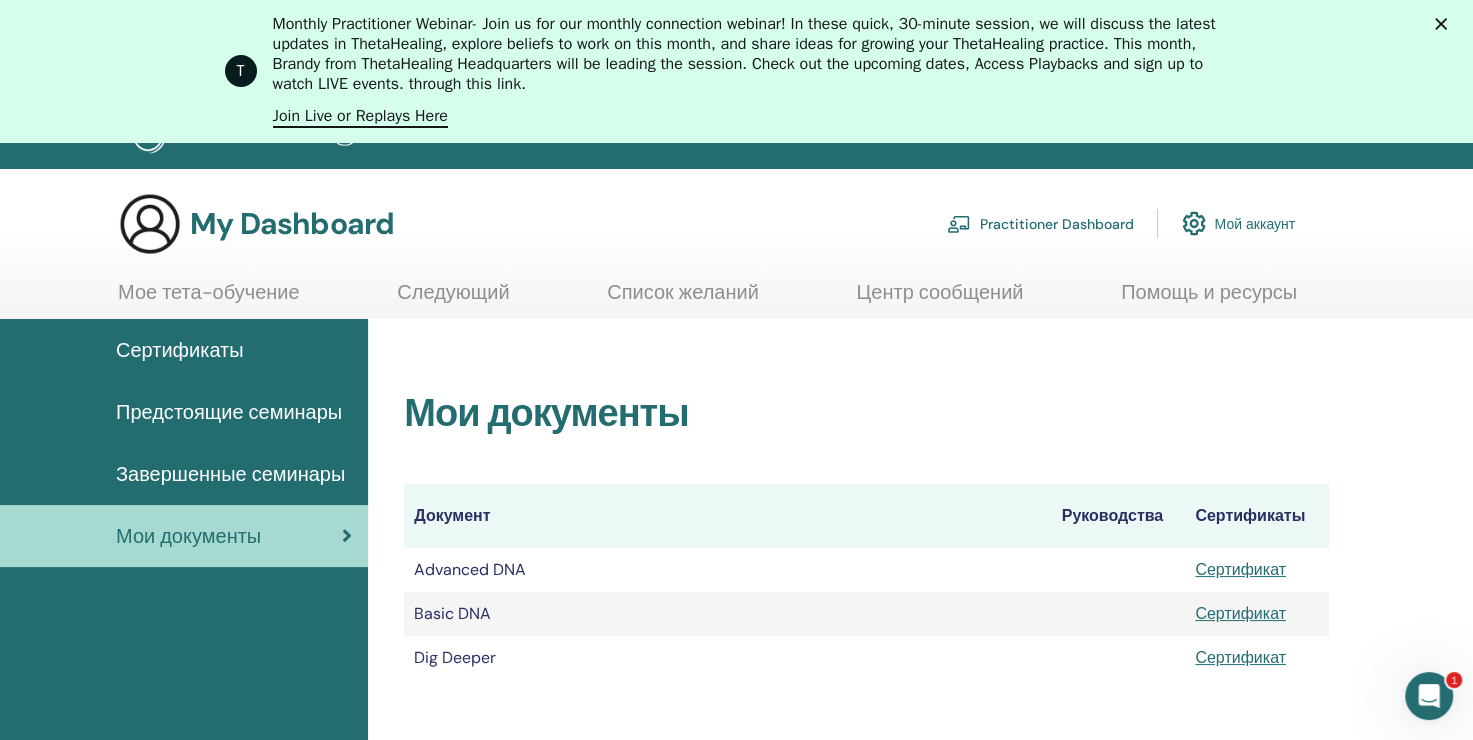 scroll, scrollTop: 100, scrollLeft: 0, axis: vertical 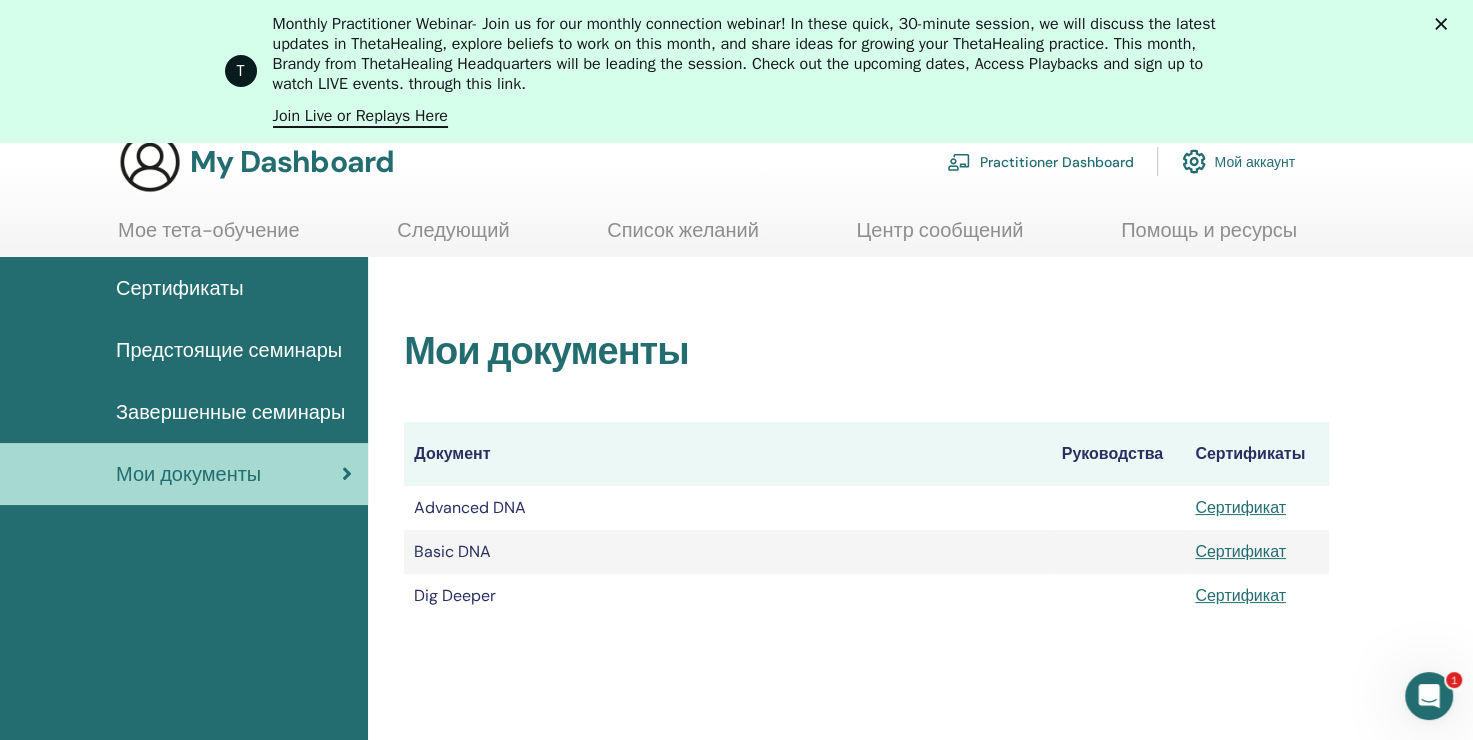 click on "Документ" at bounding box center (727, 454) 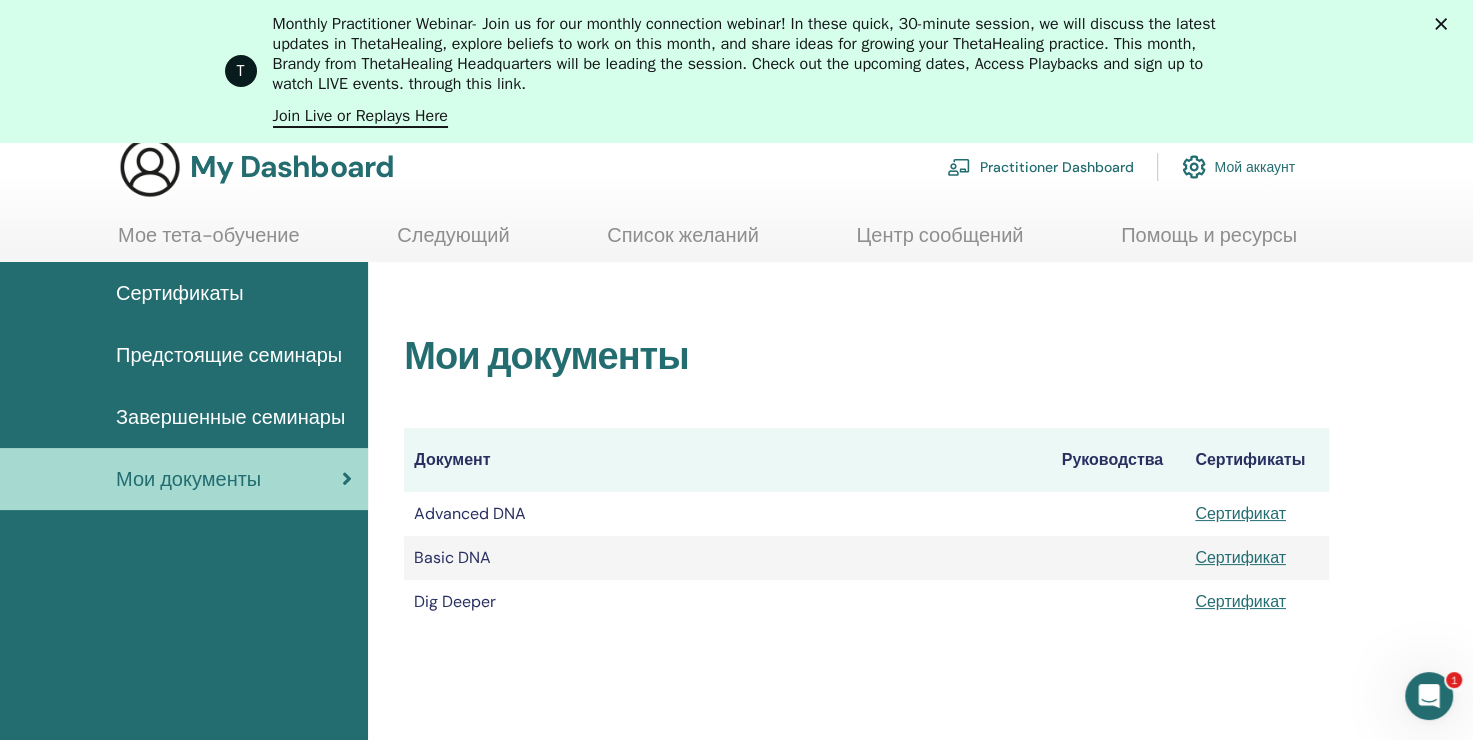 scroll, scrollTop: 0, scrollLeft: 0, axis: both 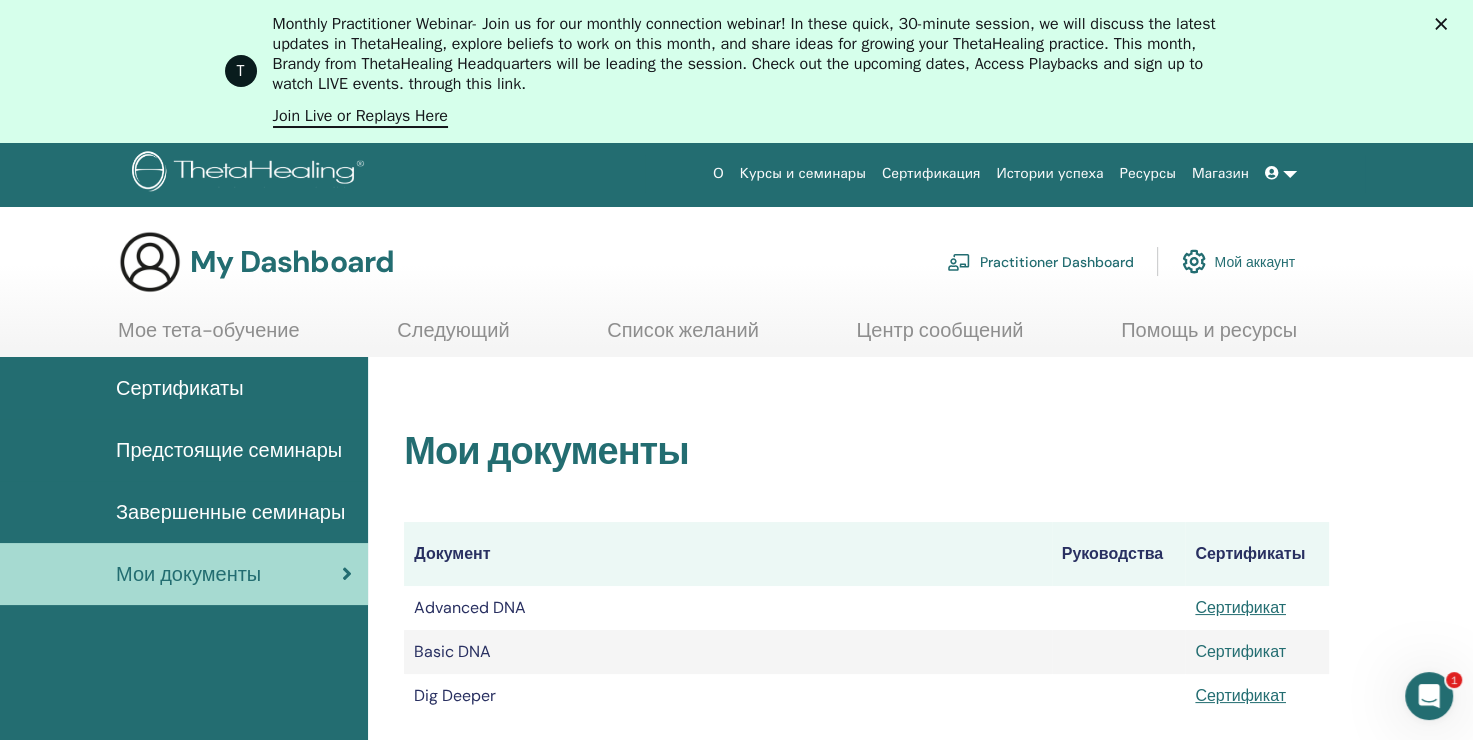 click on "Сертификат" at bounding box center (1240, 651) 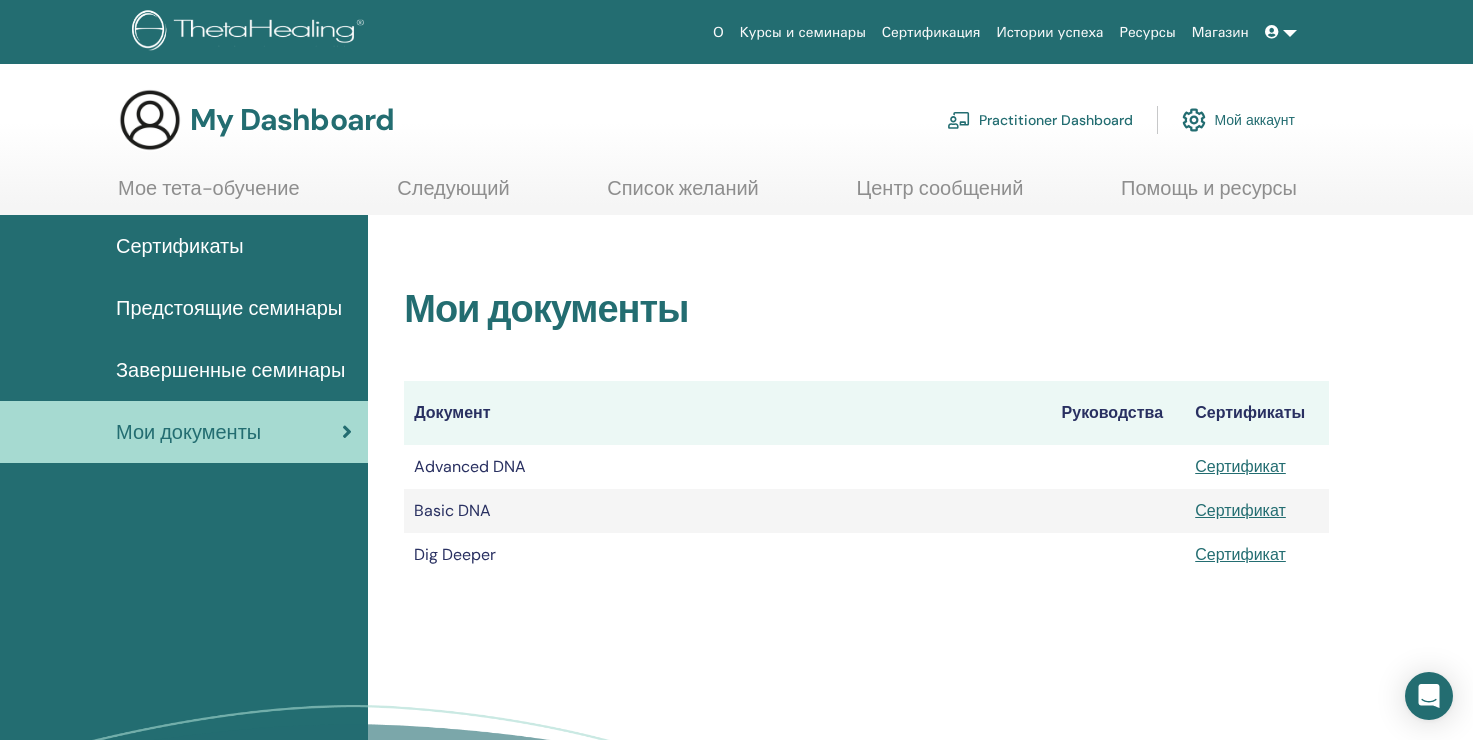 scroll, scrollTop: 0, scrollLeft: 0, axis: both 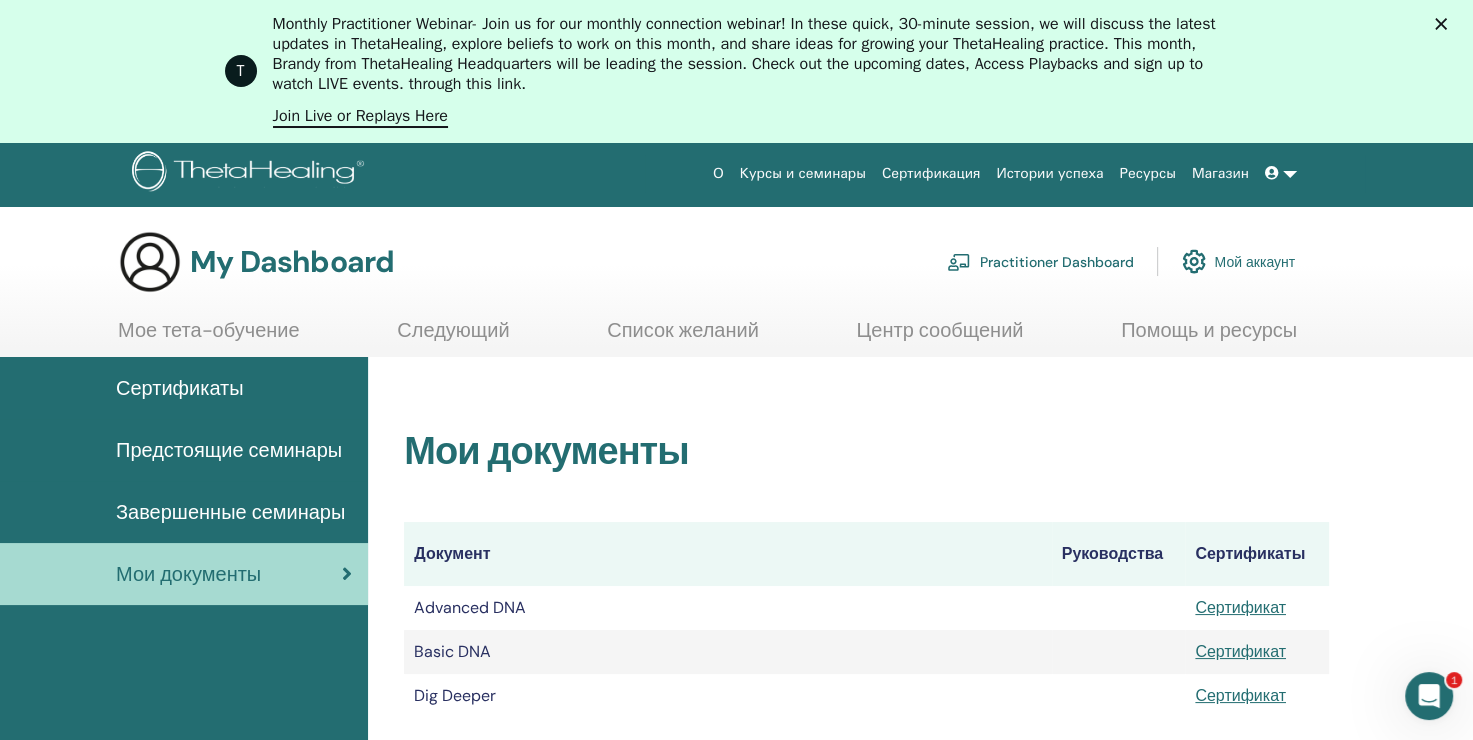 click on "Документ" at bounding box center [727, 554] 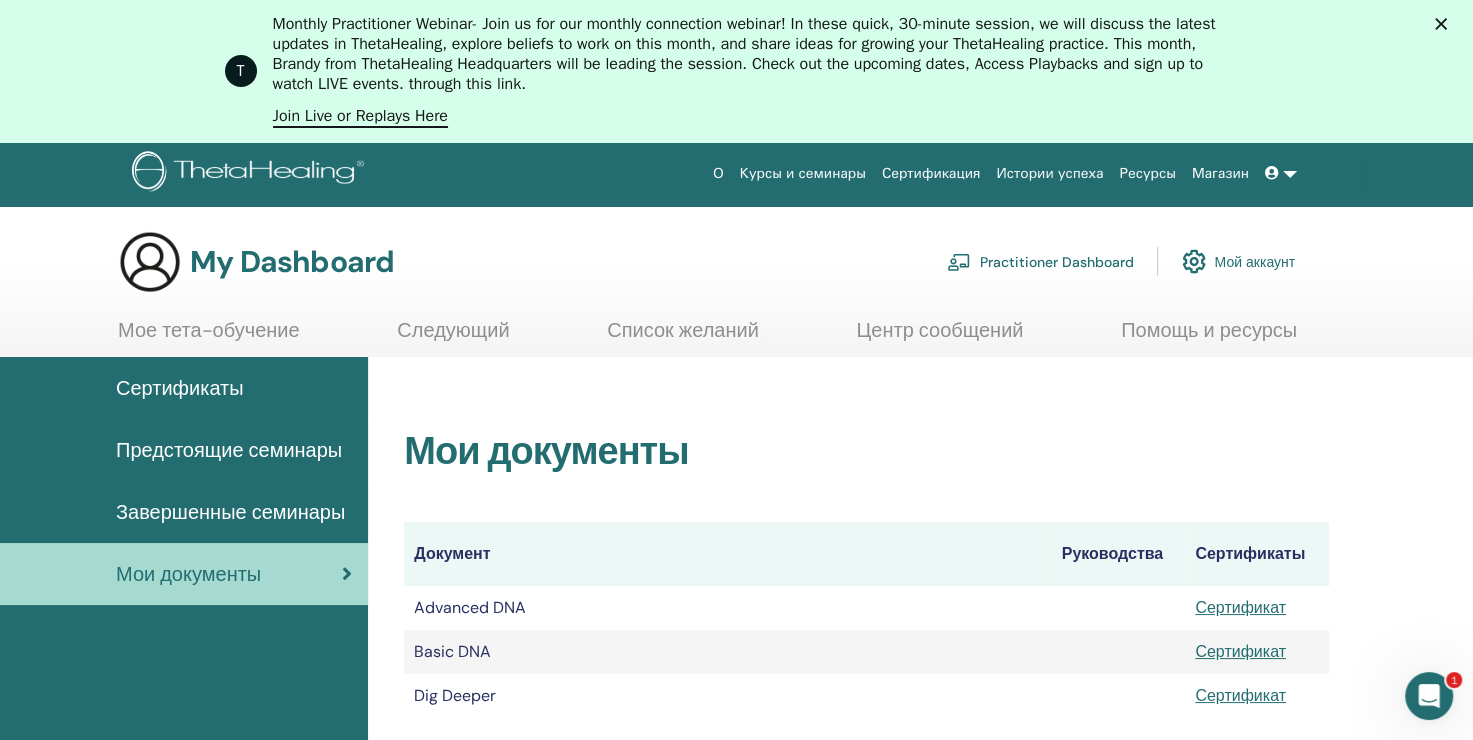 click on "Сертификаты" at bounding box center (1257, 554) 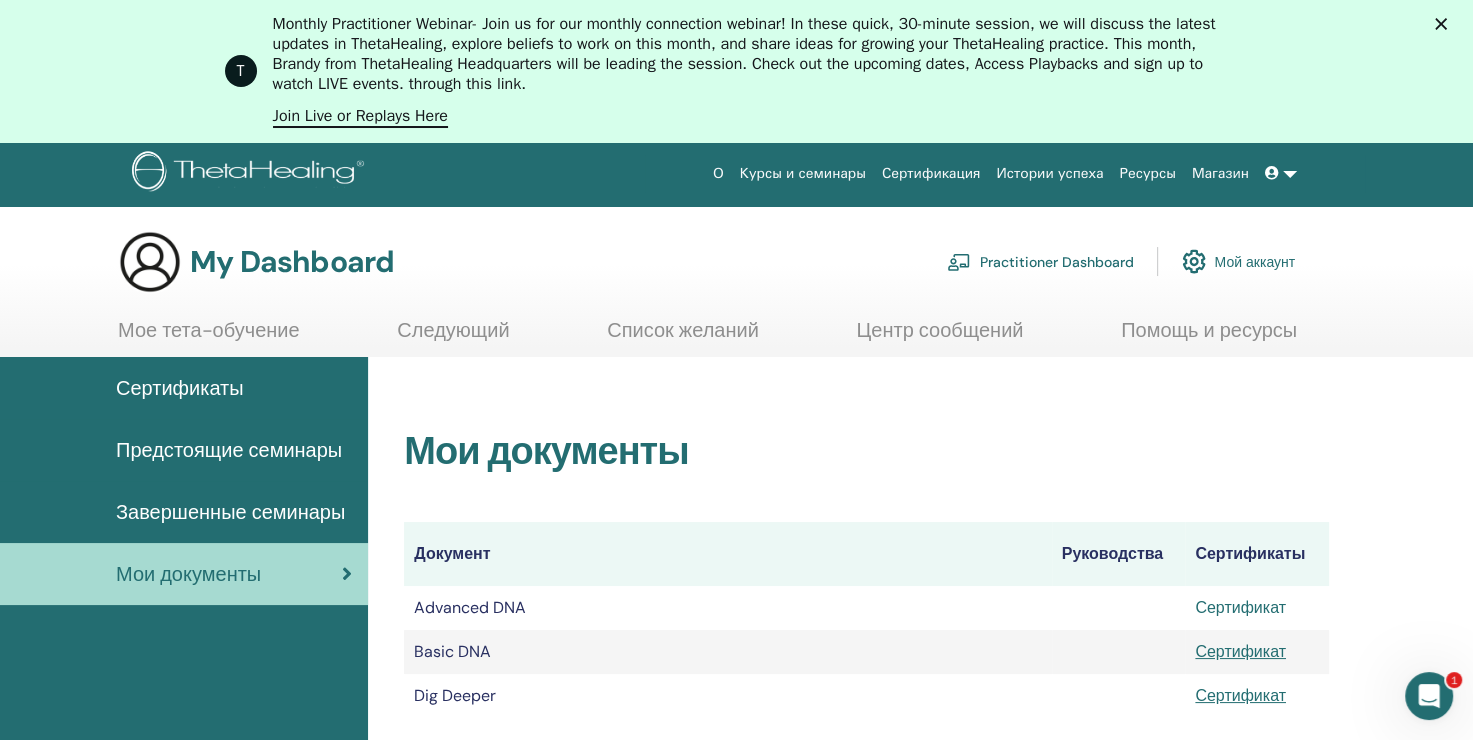 click on "Сертификат" at bounding box center [1240, 607] 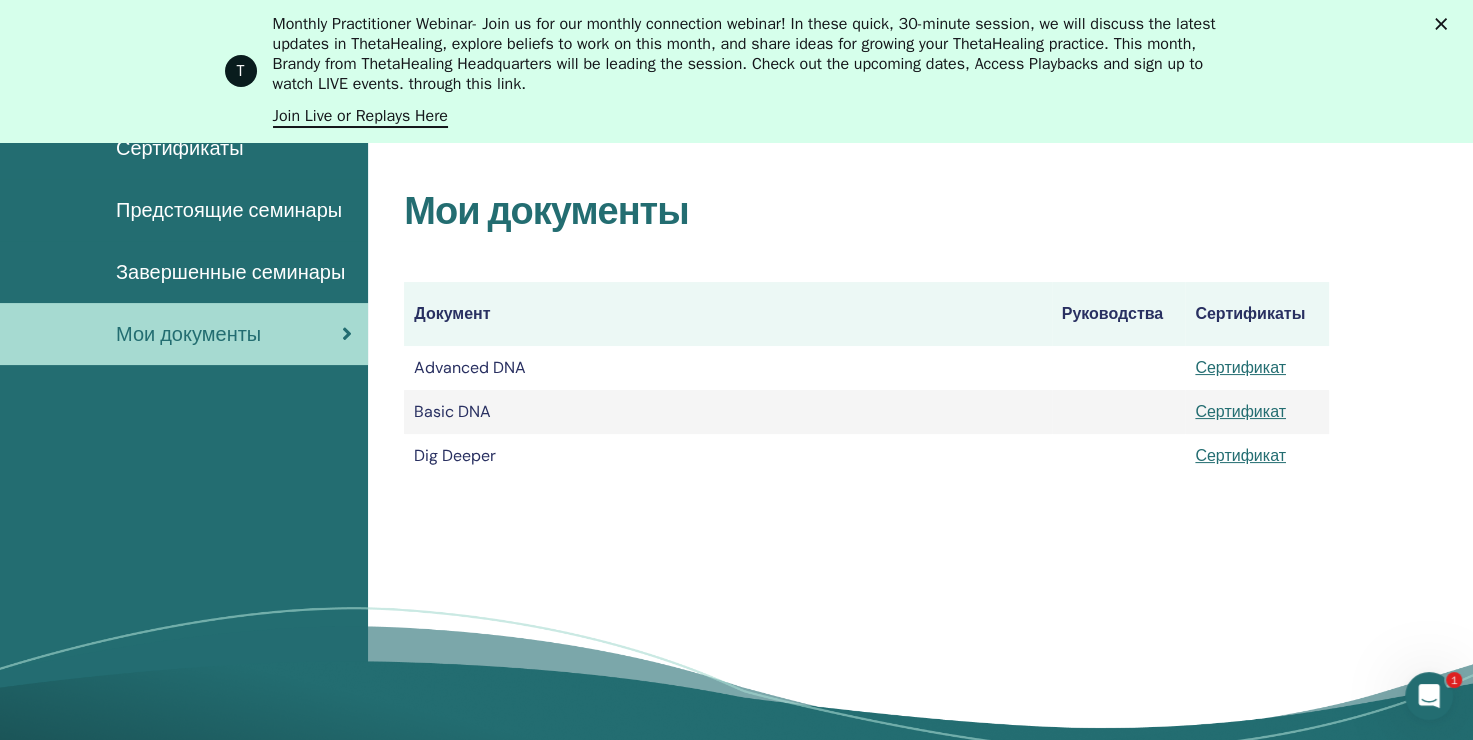 scroll, scrollTop: 0, scrollLeft: 0, axis: both 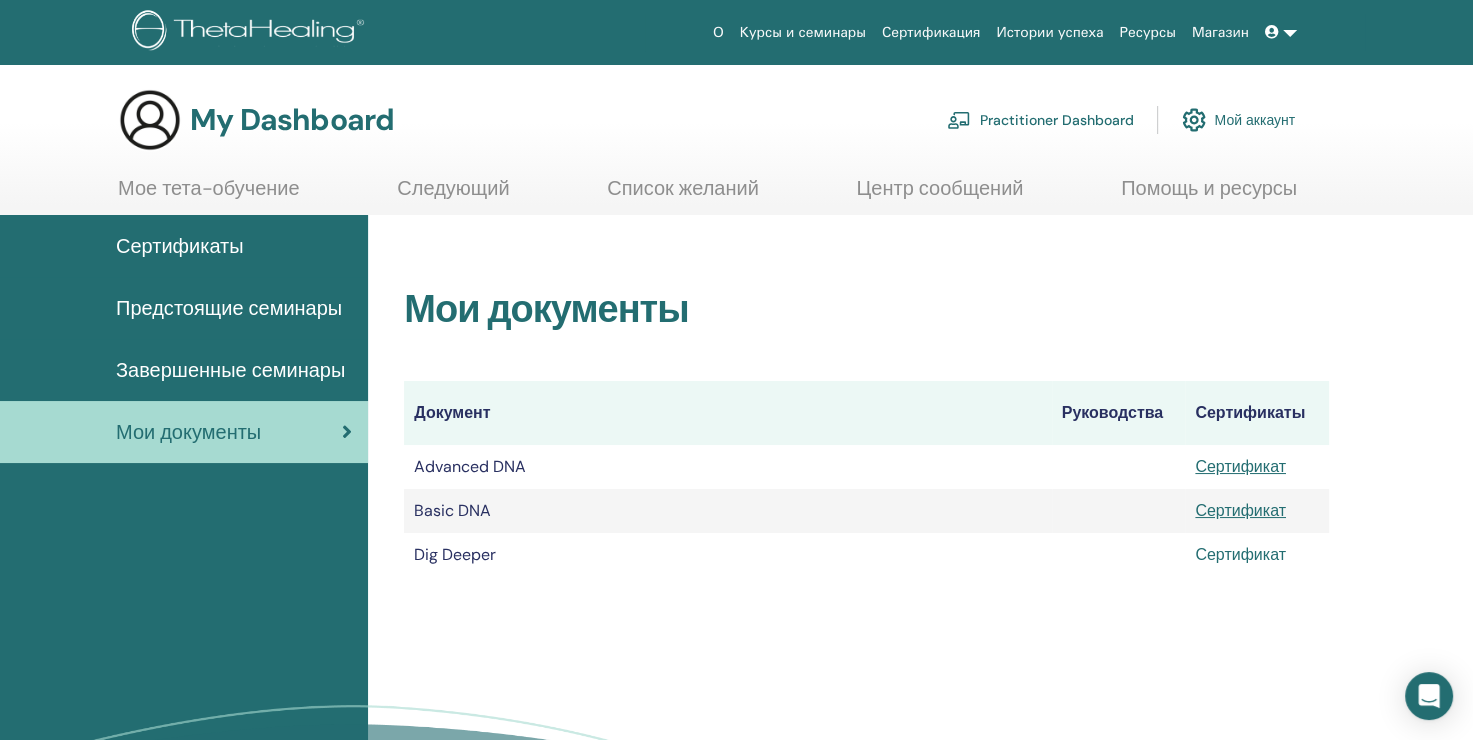 click on "Сертификат" at bounding box center [1240, 554] 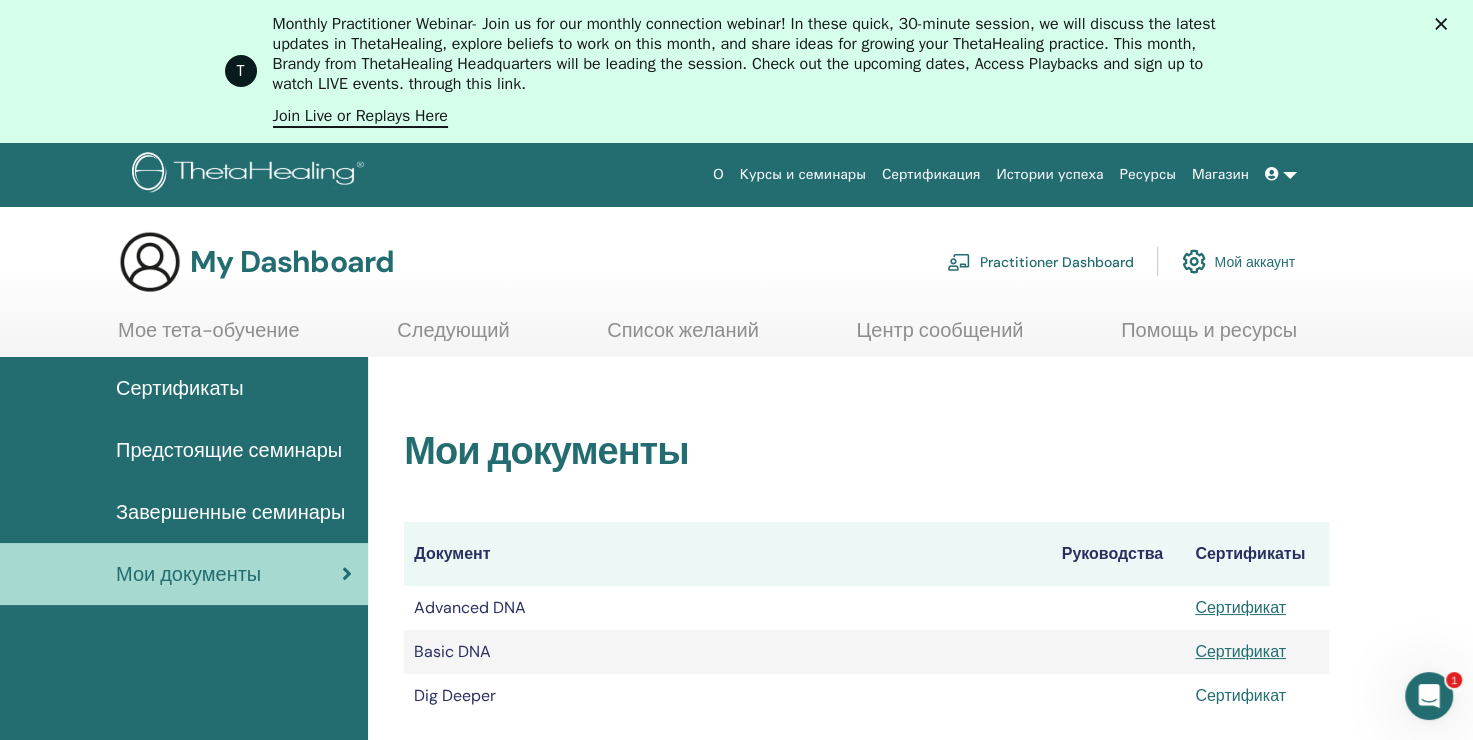 scroll, scrollTop: 0, scrollLeft: 0, axis: both 